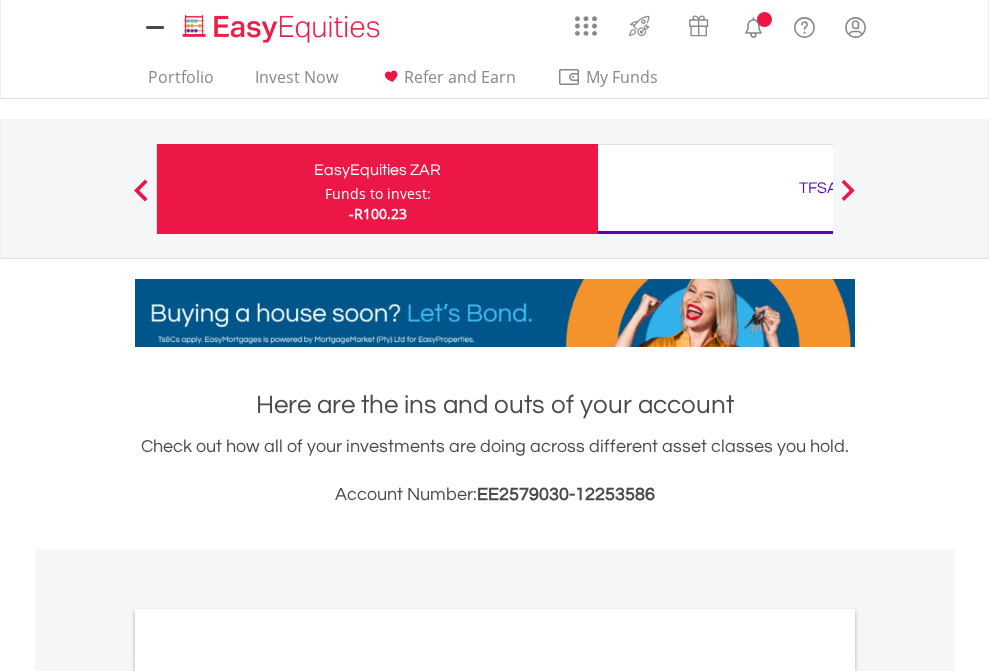 scroll, scrollTop: 0, scrollLeft: 0, axis: both 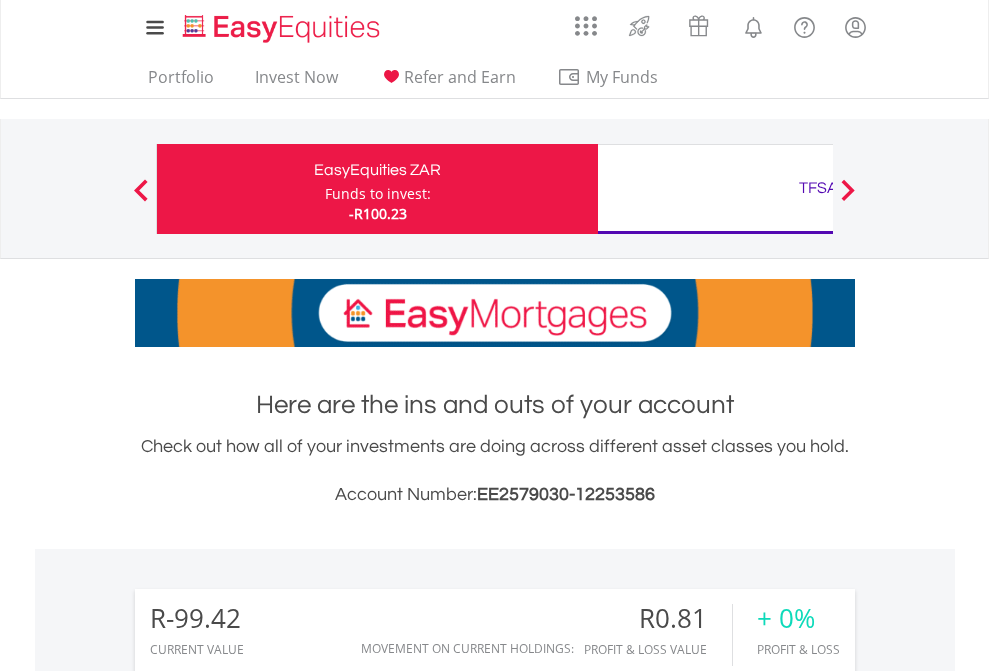 click on "Funds to invest:" at bounding box center (378, 194) 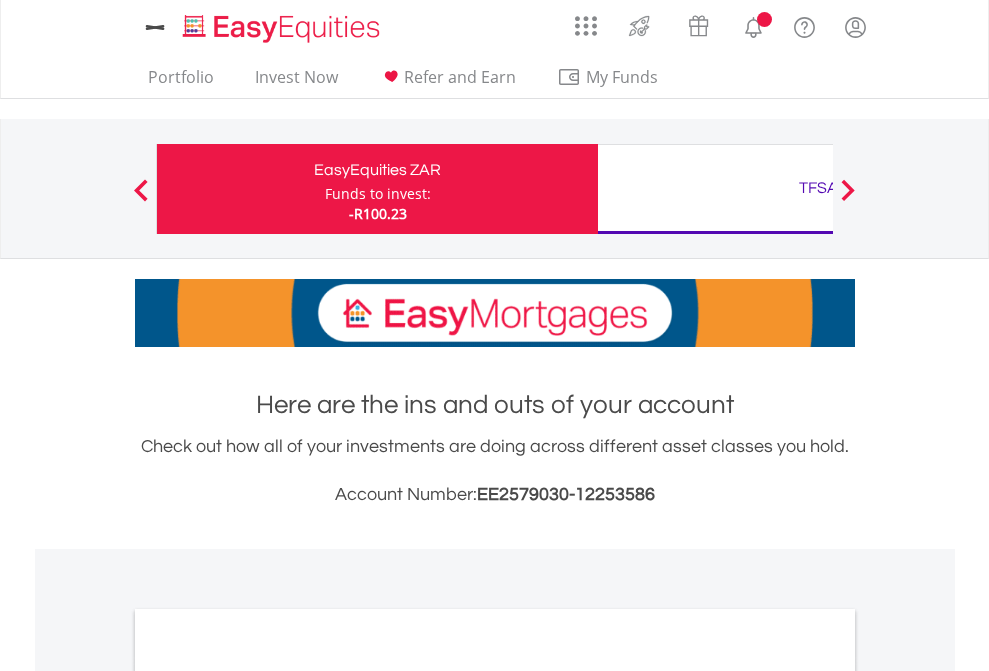 scroll, scrollTop: 0, scrollLeft: 0, axis: both 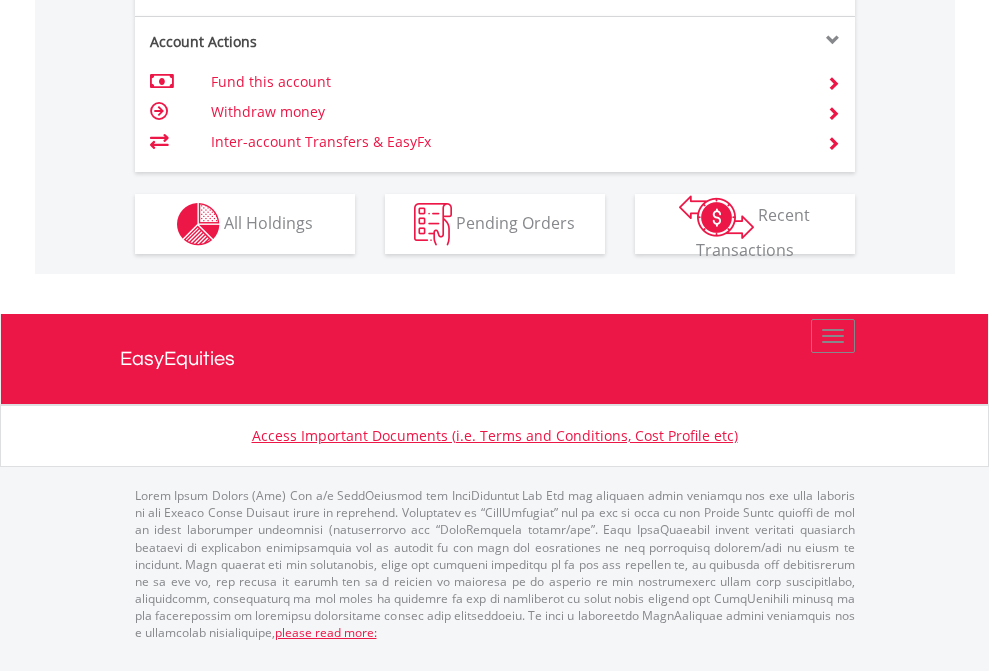 click on "Investment types" at bounding box center [706, -337] 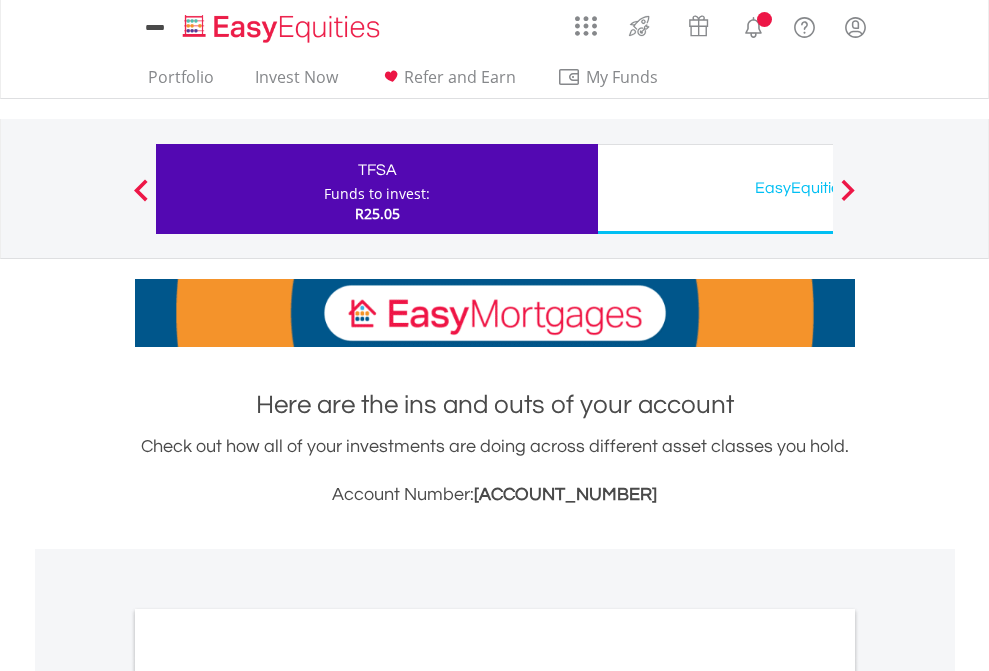 scroll, scrollTop: 0, scrollLeft: 0, axis: both 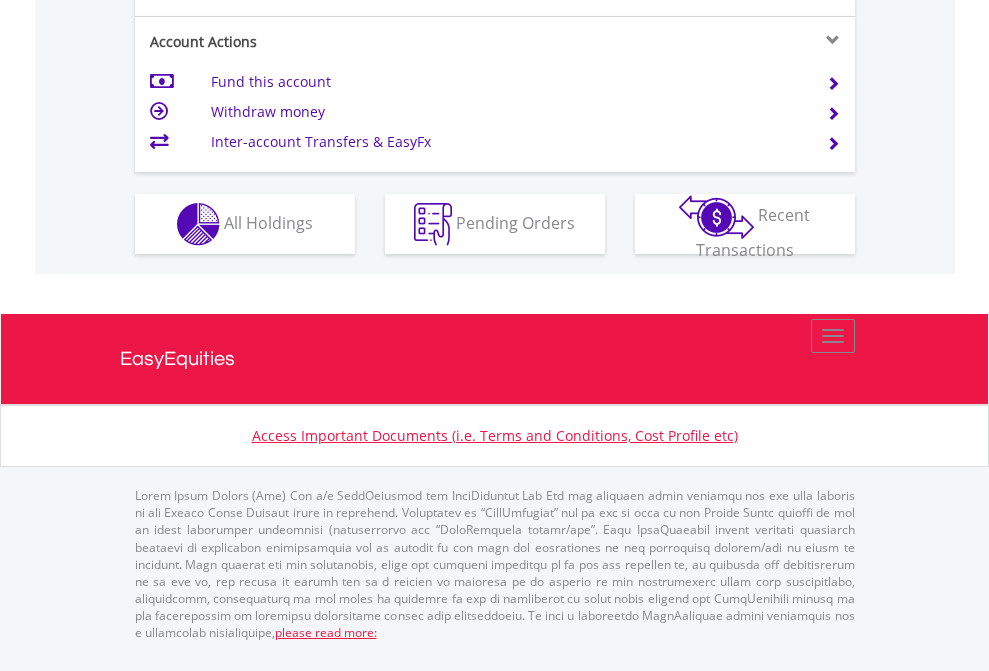 click on "Investment types" at bounding box center [706, -337] 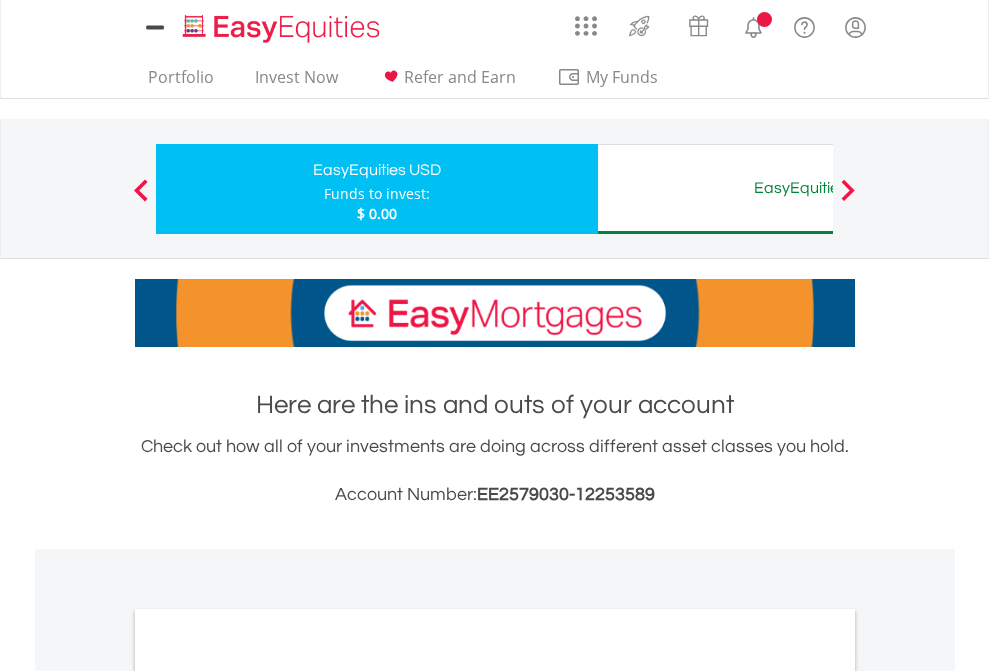 scroll, scrollTop: 0, scrollLeft: 0, axis: both 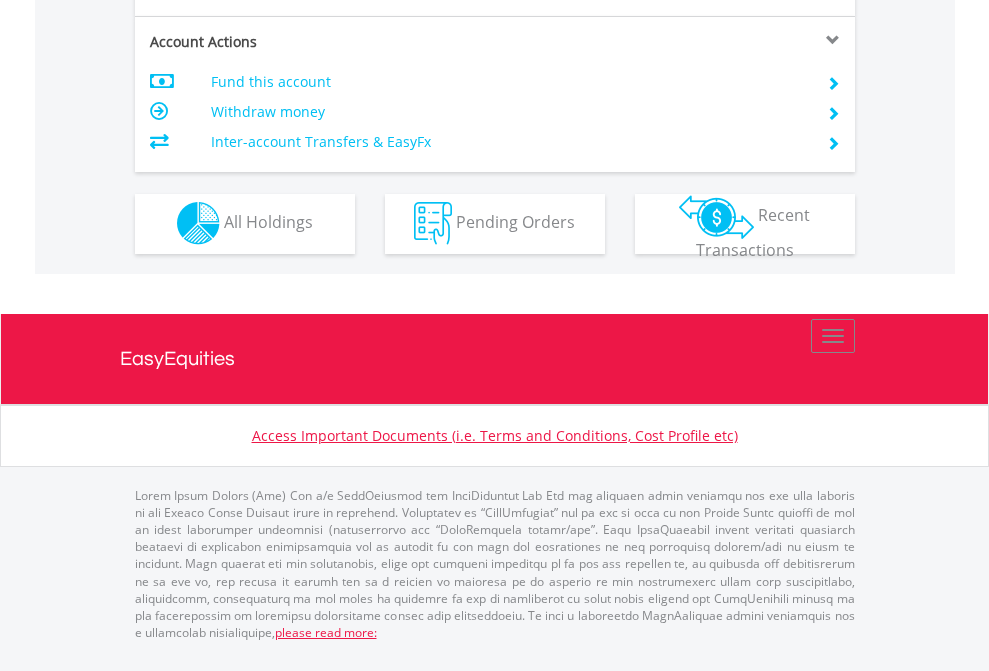 click on "Investment types" at bounding box center (706, -353) 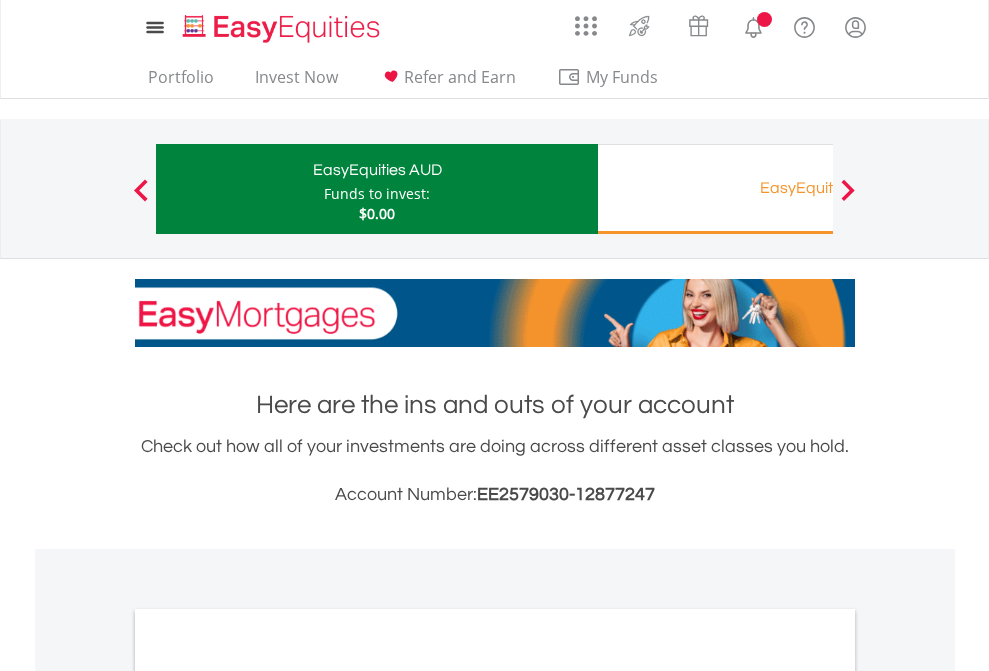 scroll, scrollTop: 0, scrollLeft: 0, axis: both 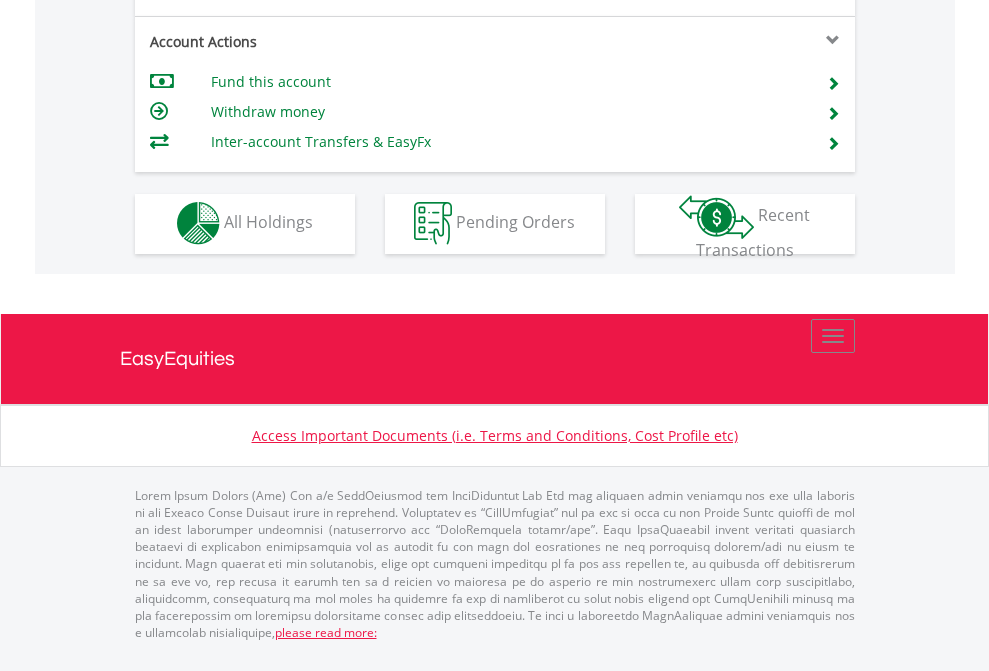 click on "Investment types" at bounding box center (706, -353) 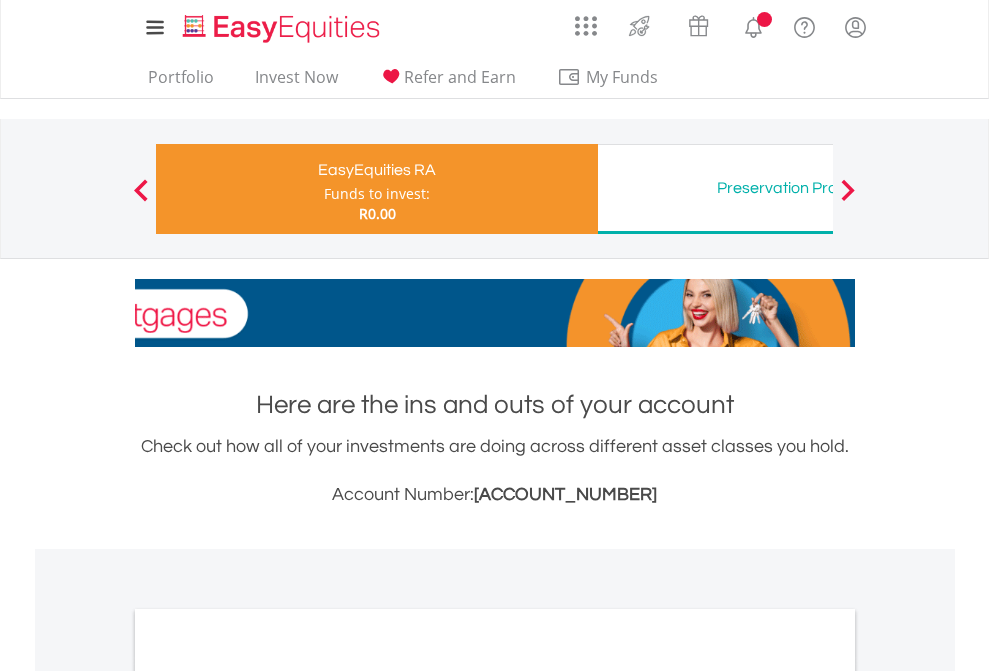 scroll, scrollTop: 0, scrollLeft: 0, axis: both 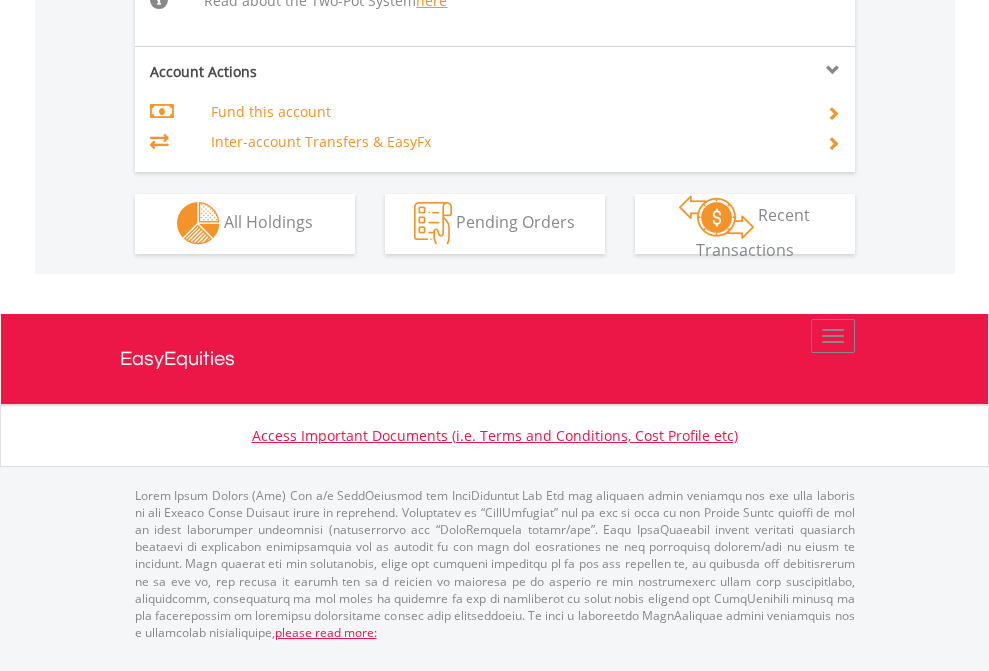 click on "Investment types" at bounding box center (706, -534) 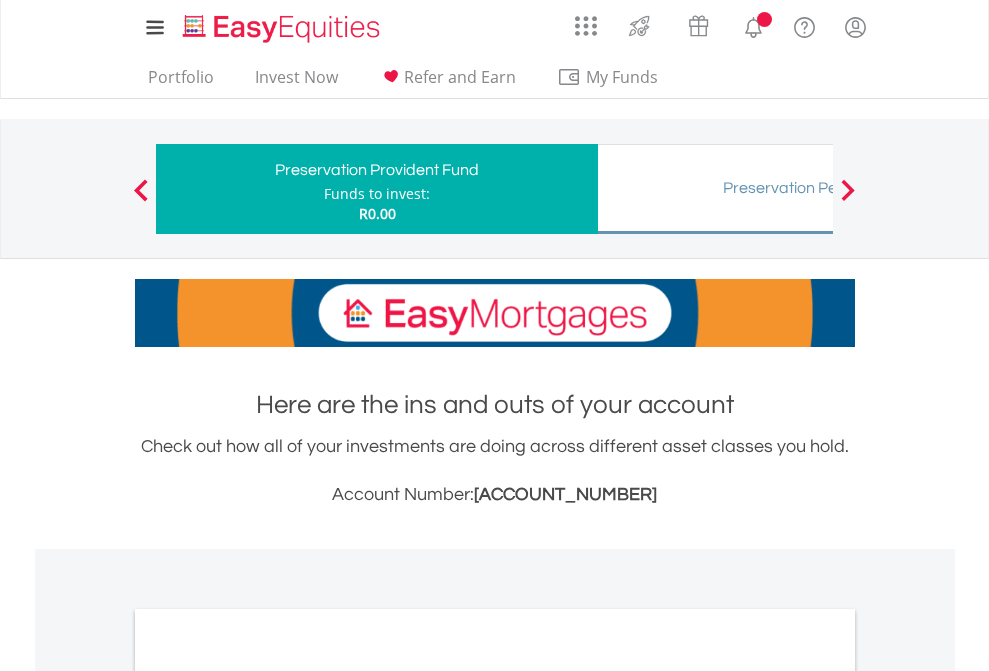 scroll, scrollTop: 0, scrollLeft: 0, axis: both 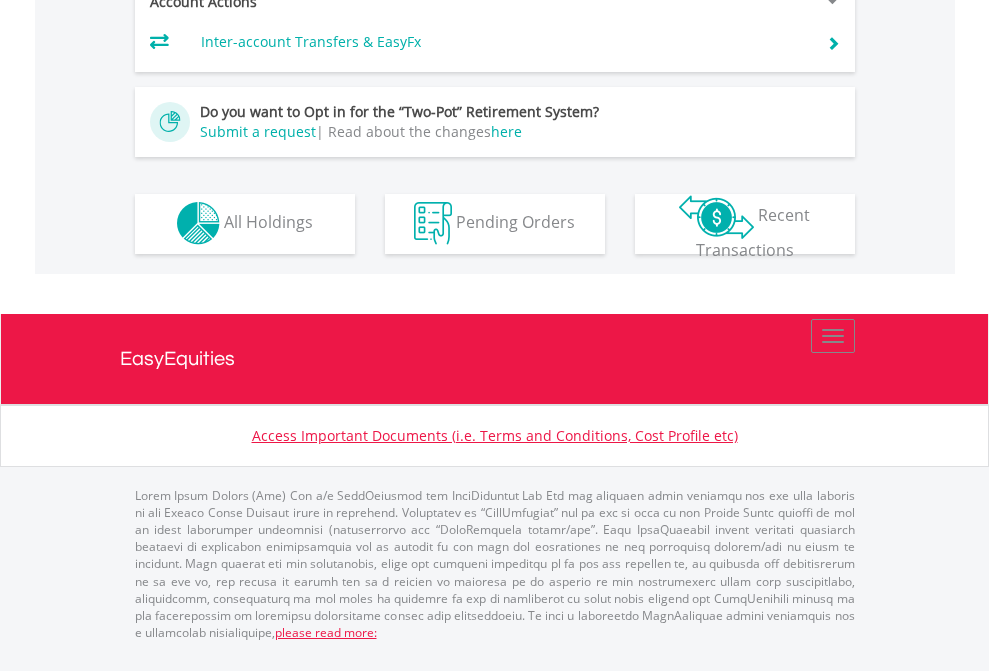 click on "Investment types" at bounding box center (706, -393) 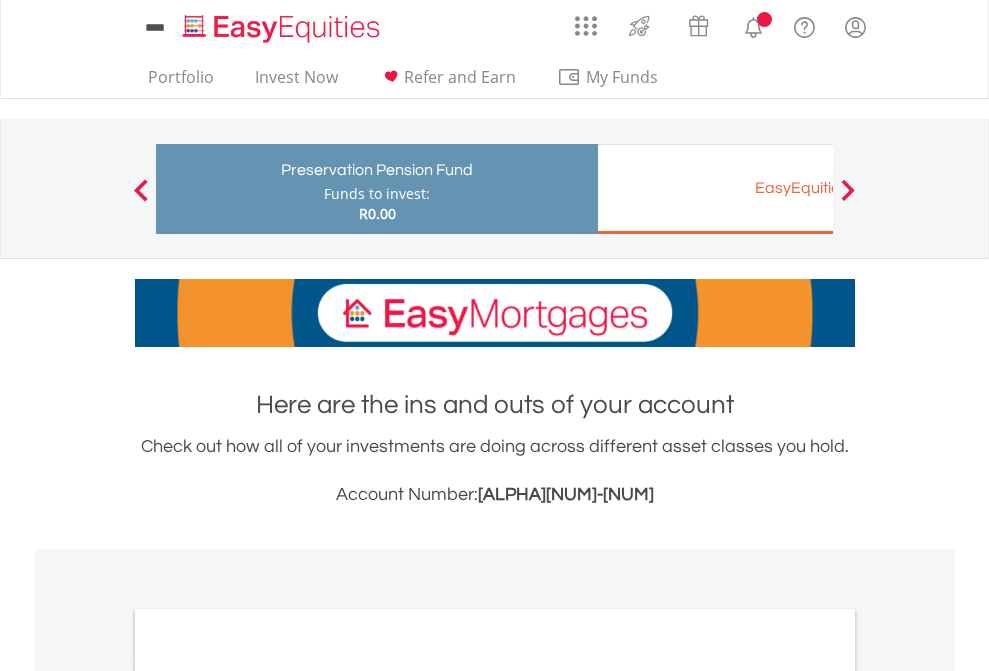 scroll, scrollTop: 0, scrollLeft: 0, axis: both 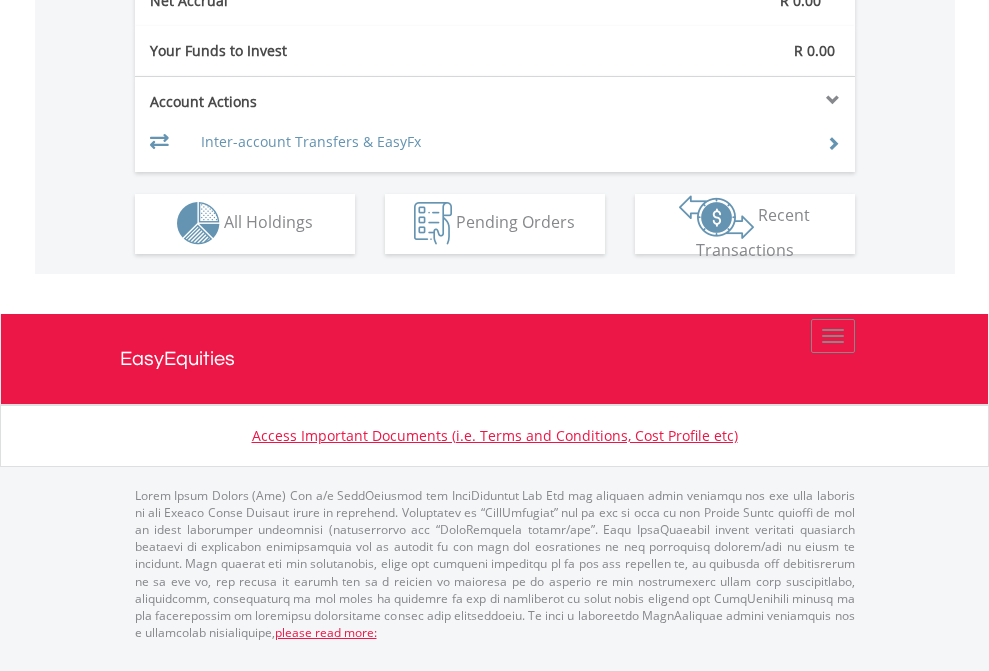 click on "Investment types" at bounding box center (706, -293) 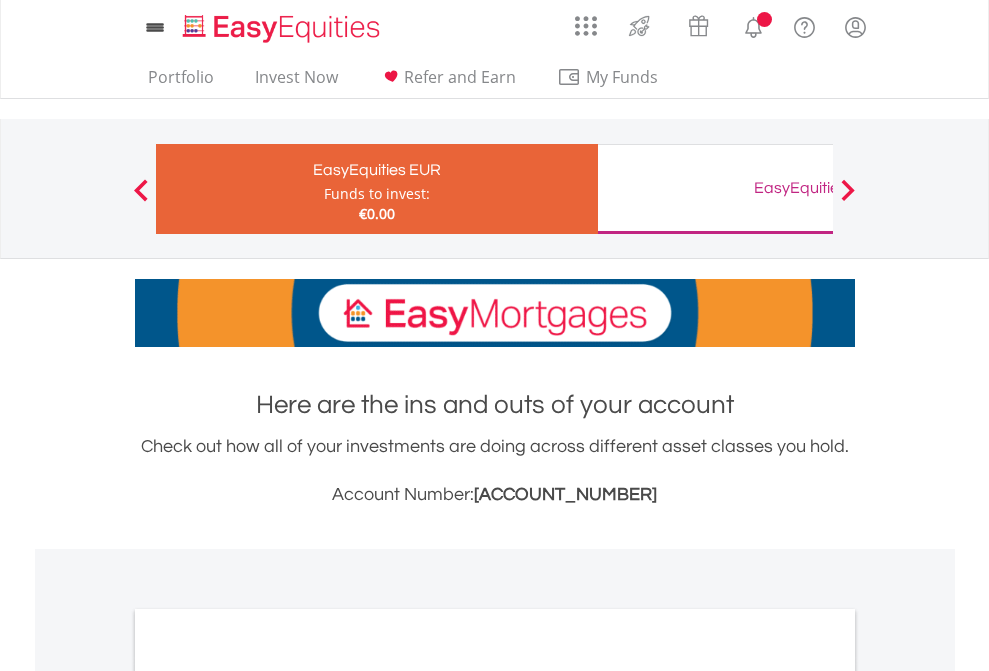scroll, scrollTop: 0, scrollLeft: 0, axis: both 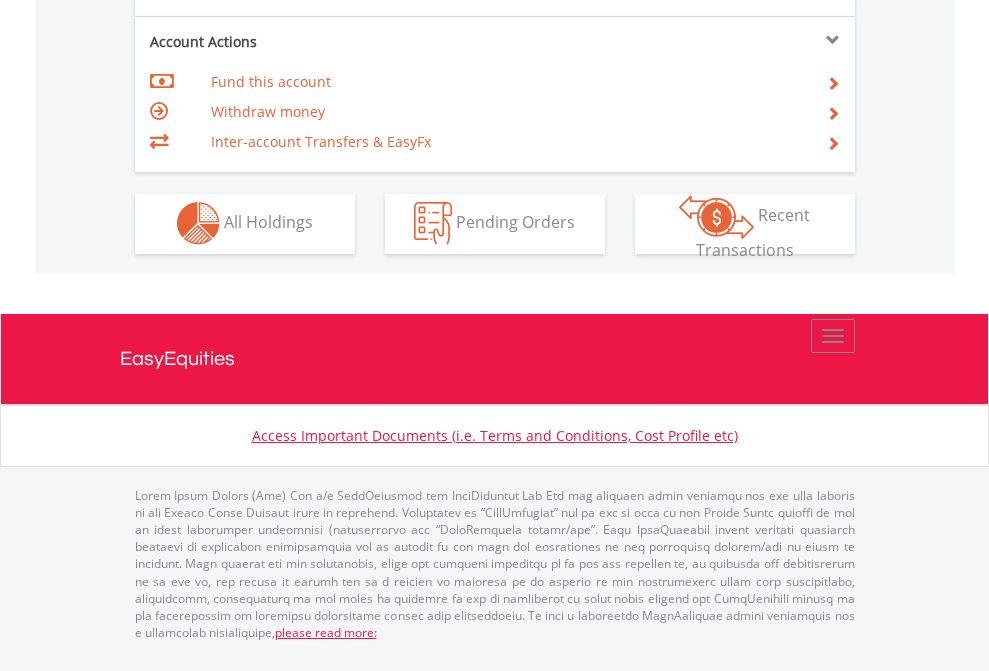 click on "Investment types" at bounding box center (706, -353) 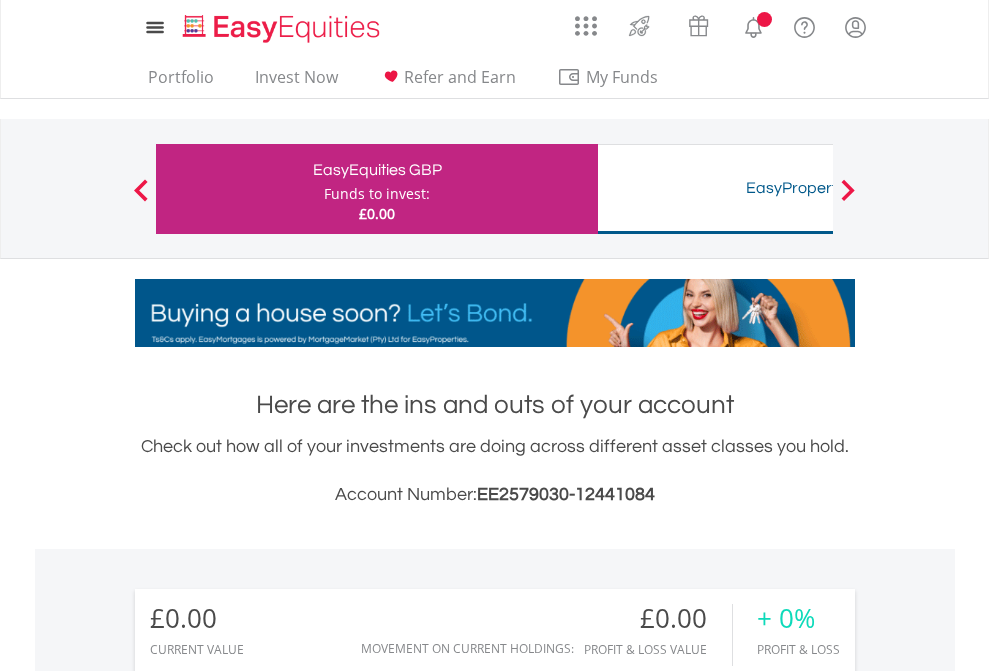 scroll, scrollTop: 0, scrollLeft: 0, axis: both 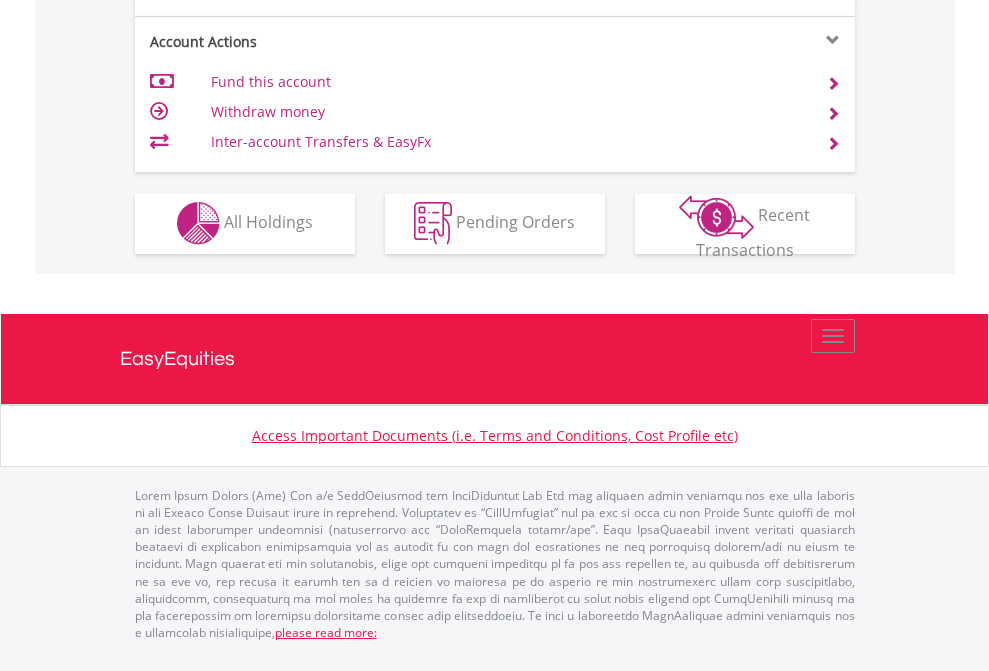 click on "Investment types" at bounding box center (706, -353) 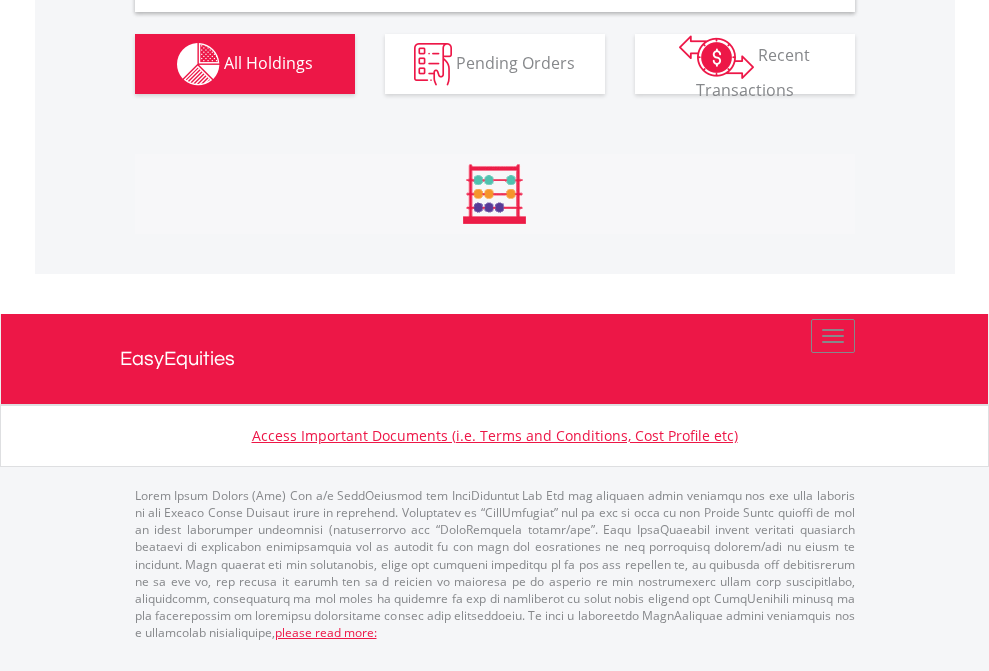 scroll, scrollTop: 1898, scrollLeft: 0, axis: vertical 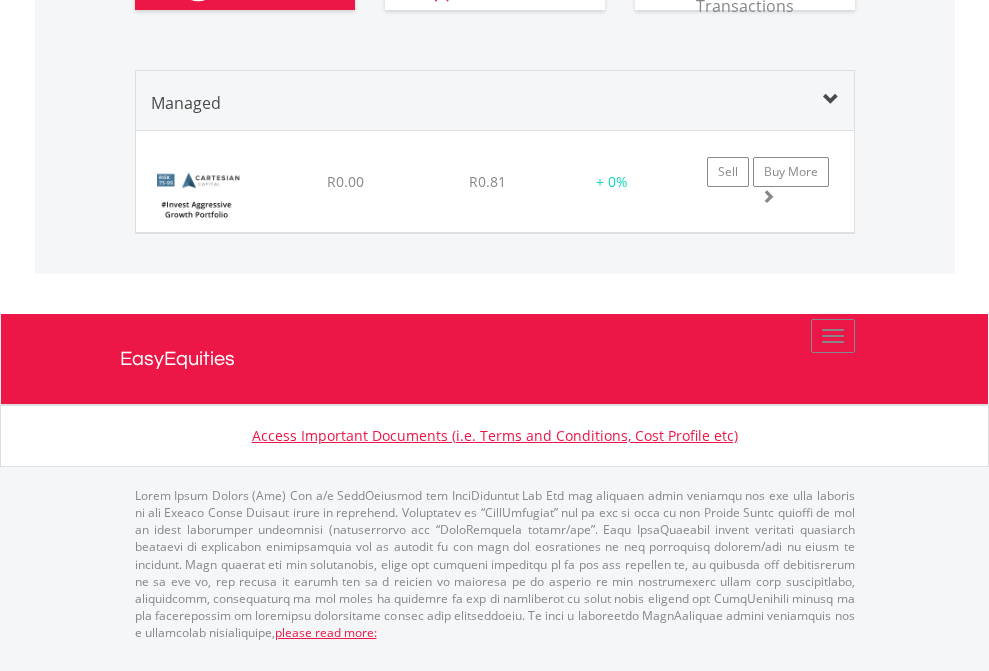 click on "TFSA" at bounding box center [818, -930] 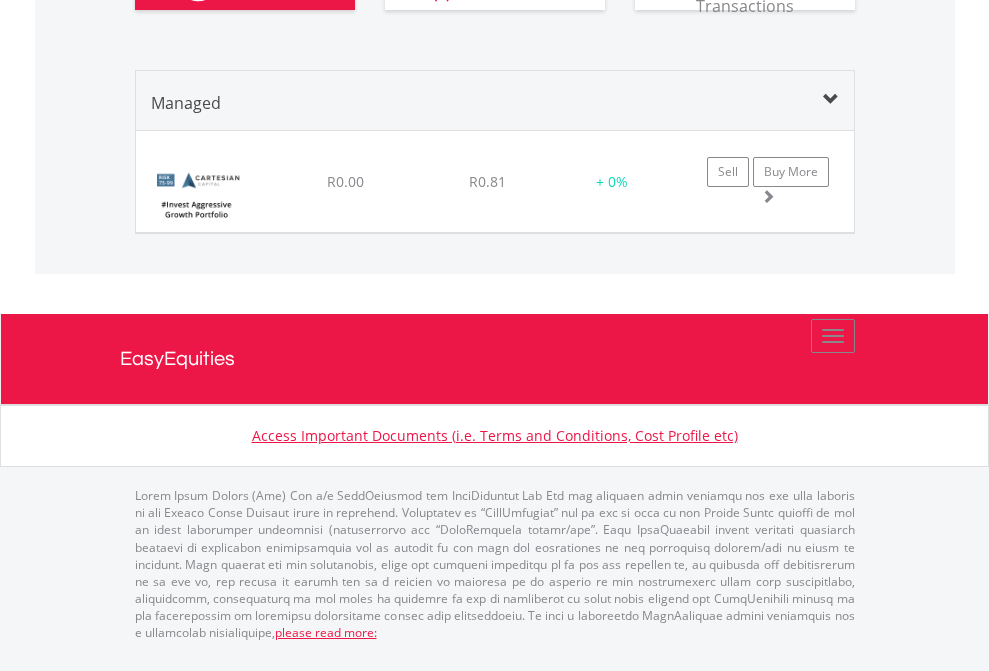 scroll, scrollTop: 144, scrollLeft: 0, axis: vertical 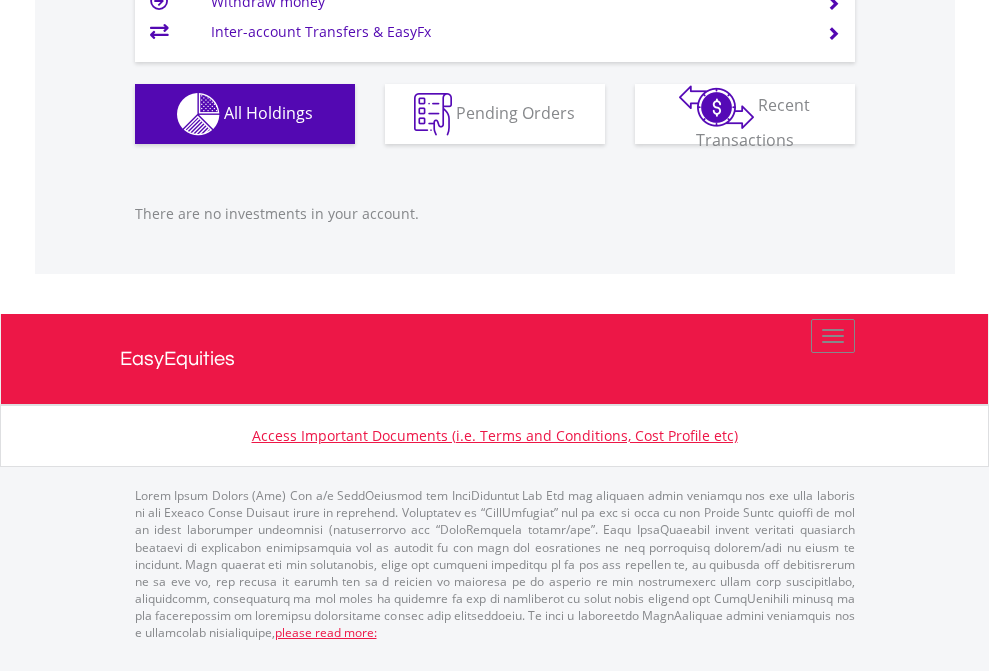 click on "EasyEquities USD" at bounding box center [818, -1166] 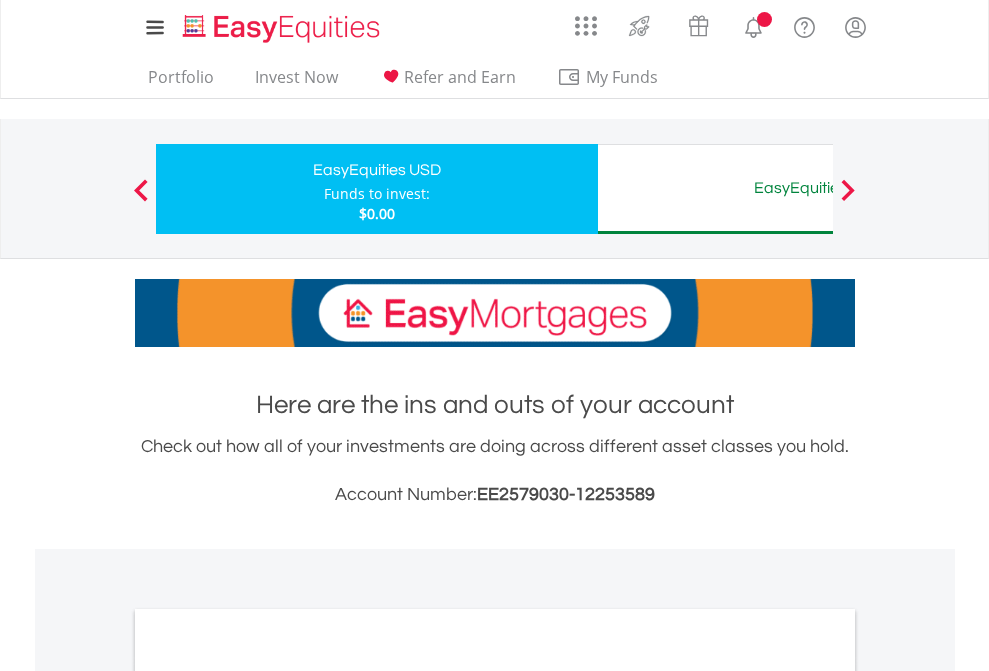 scroll, scrollTop: 0, scrollLeft: 0, axis: both 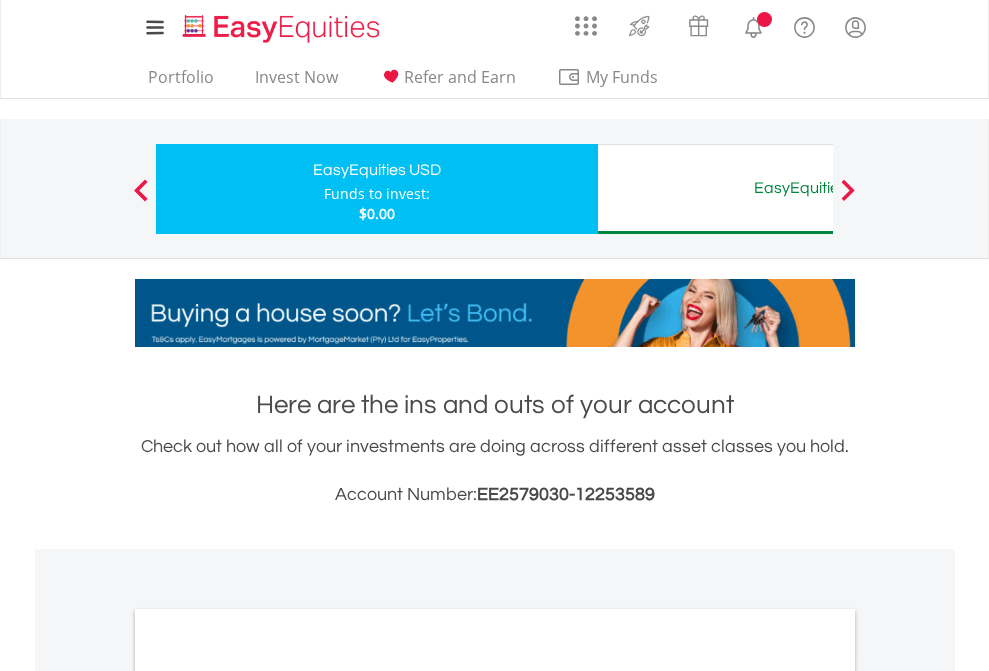 click on "All Holdings" at bounding box center (268, 1096) 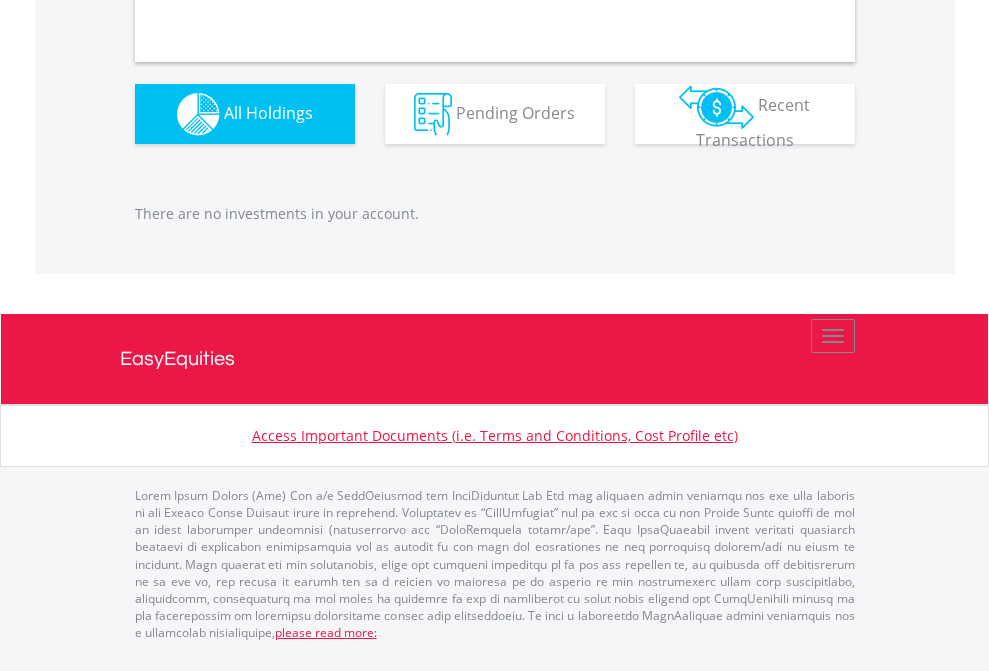 scroll, scrollTop: 1980, scrollLeft: 0, axis: vertical 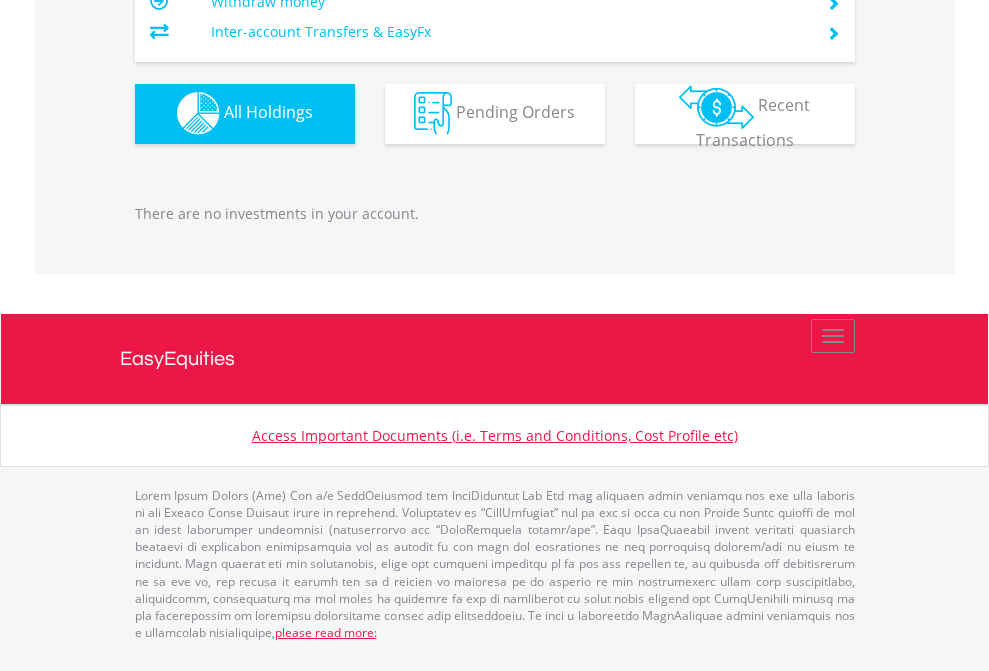 click on "EasyEquities AUD" at bounding box center (818, -1142) 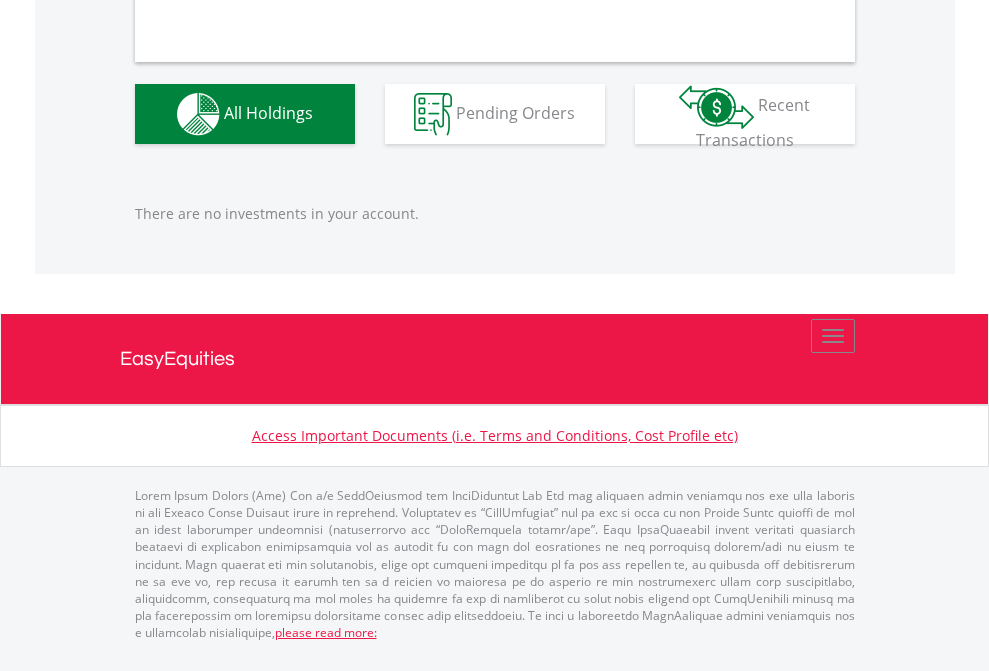 scroll, scrollTop: 1980, scrollLeft: 0, axis: vertical 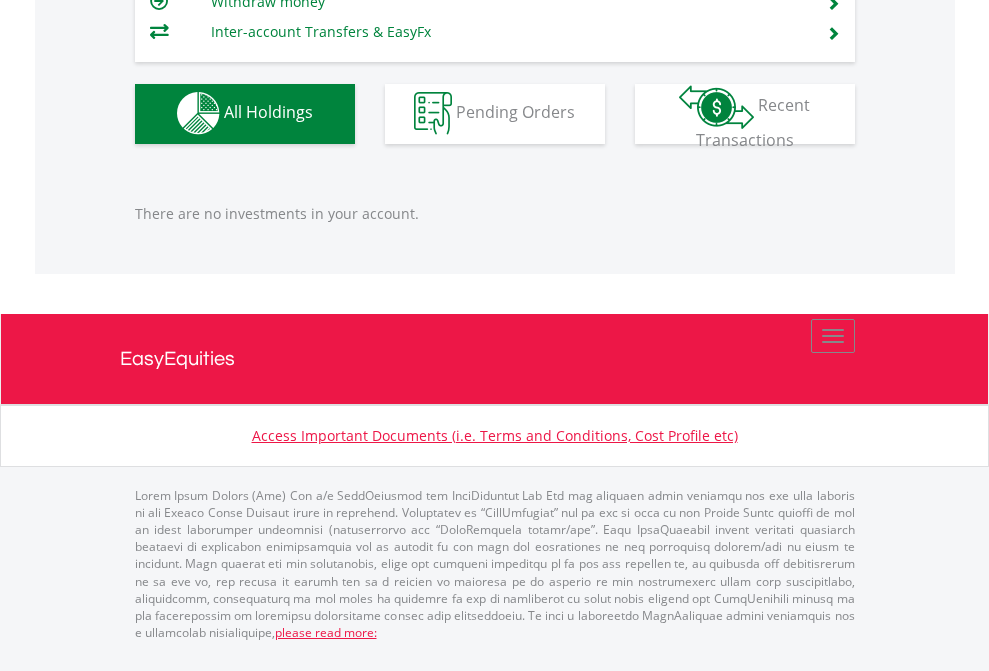 click on "EasyEquities RA" at bounding box center (818, -1142) 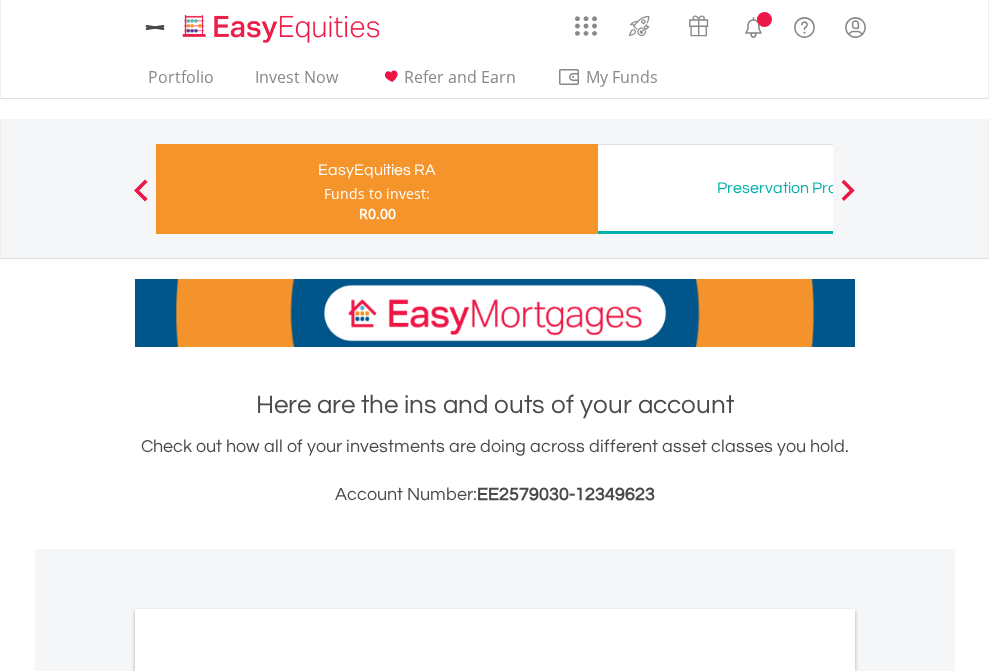 scroll, scrollTop: 0, scrollLeft: 0, axis: both 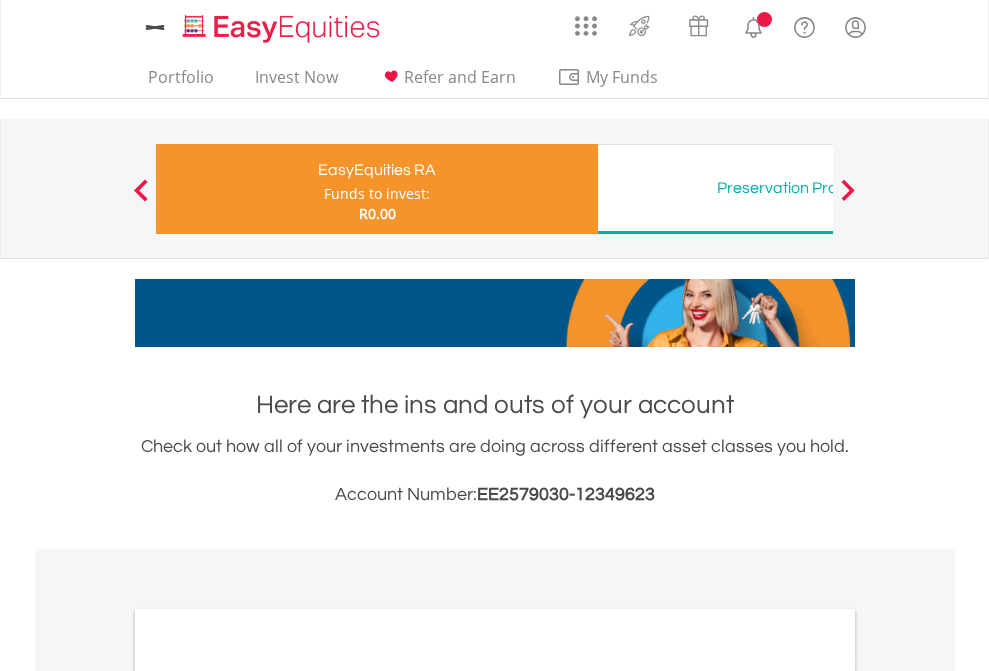 click on "All Holdings" at bounding box center (268, 1066) 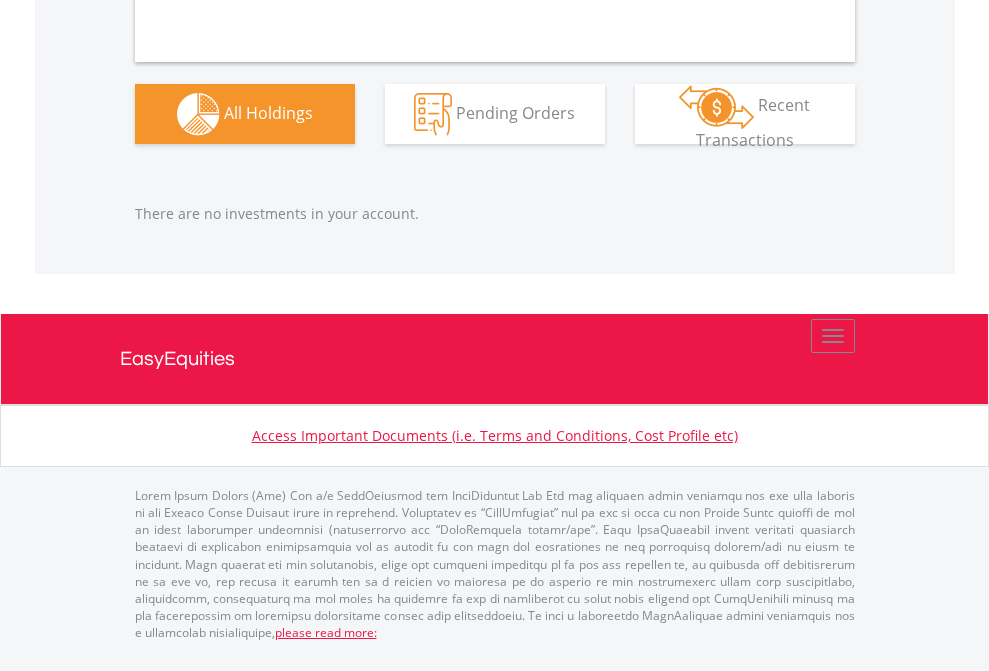 scroll, scrollTop: 2040, scrollLeft: 0, axis: vertical 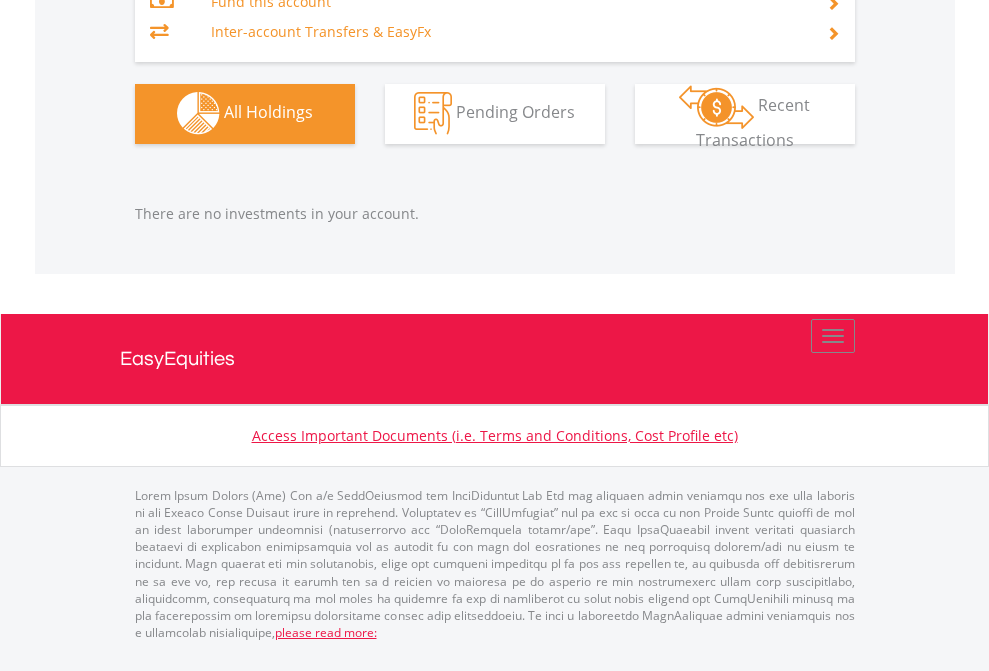 click on "Preservation Provident Fund" at bounding box center [818, -1323] 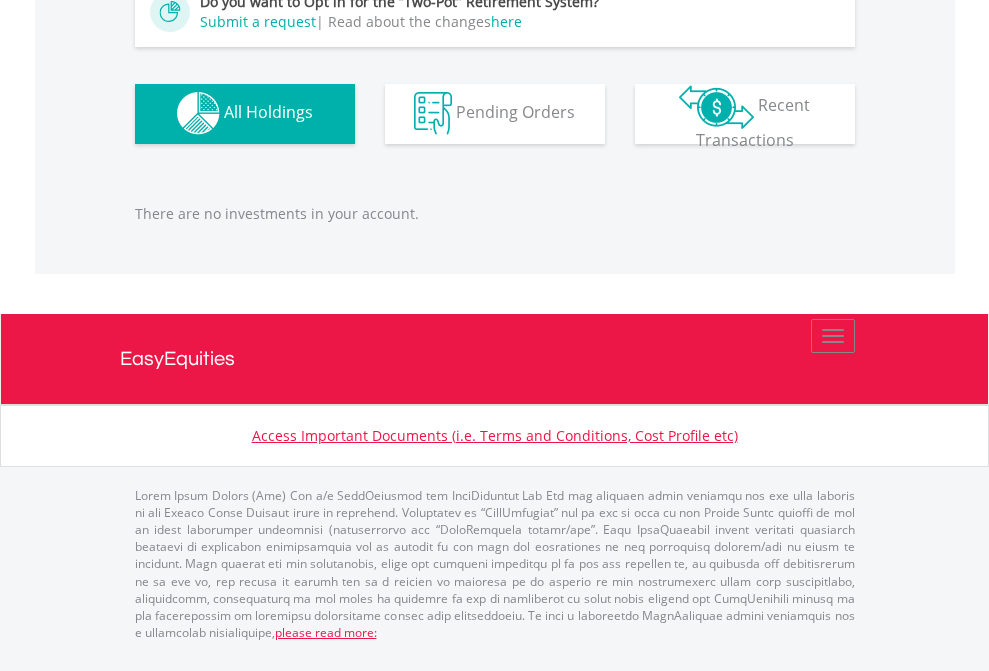 scroll, scrollTop: 1980, scrollLeft: 0, axis: vertical 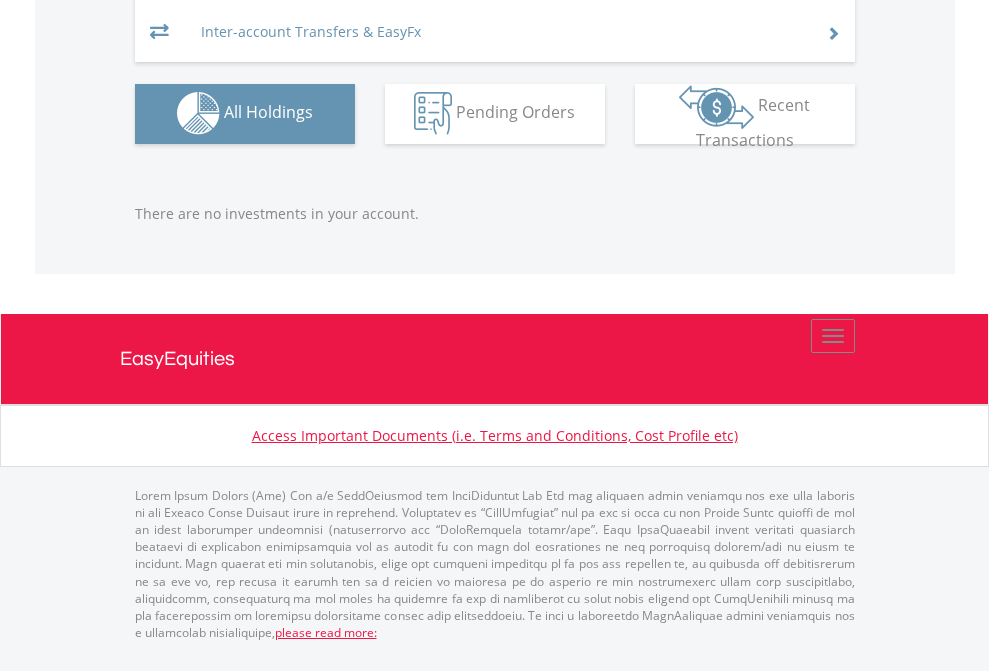 click on "EasyEquities EUR" at bounding box center (818, -1082) 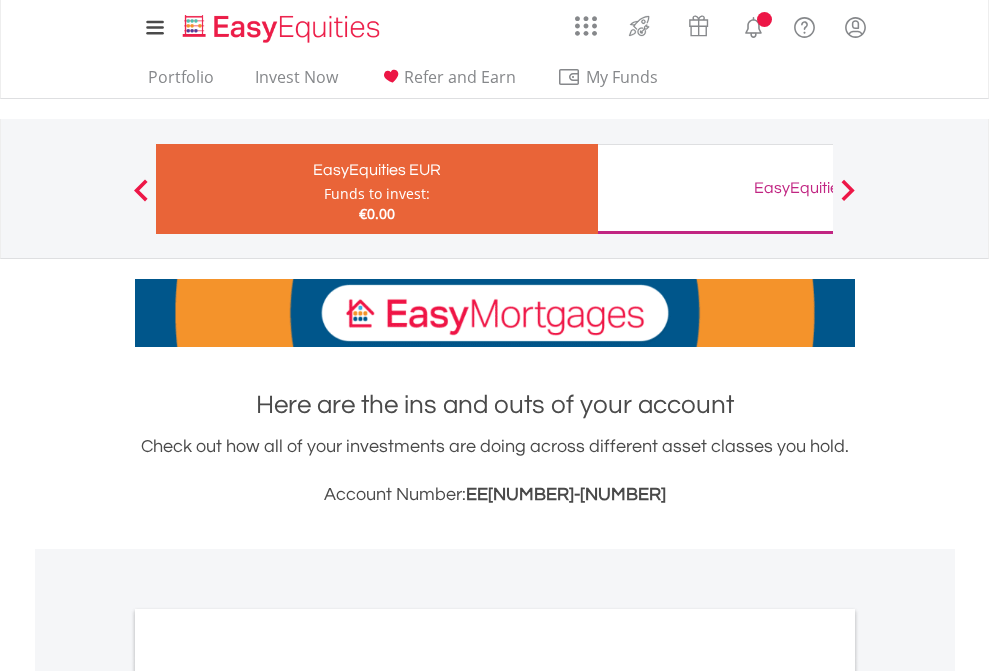scroll, scrollTop: 1202, scrollLeft: 0, axis: vertical 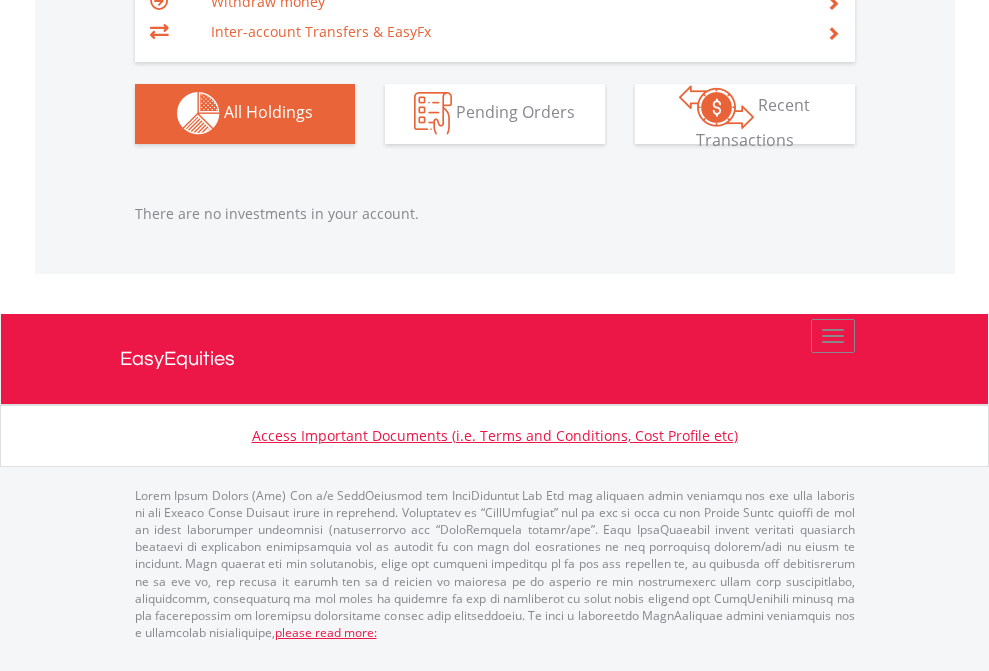click on "EasyEquities GBP" at bounding box center (818, -1142) 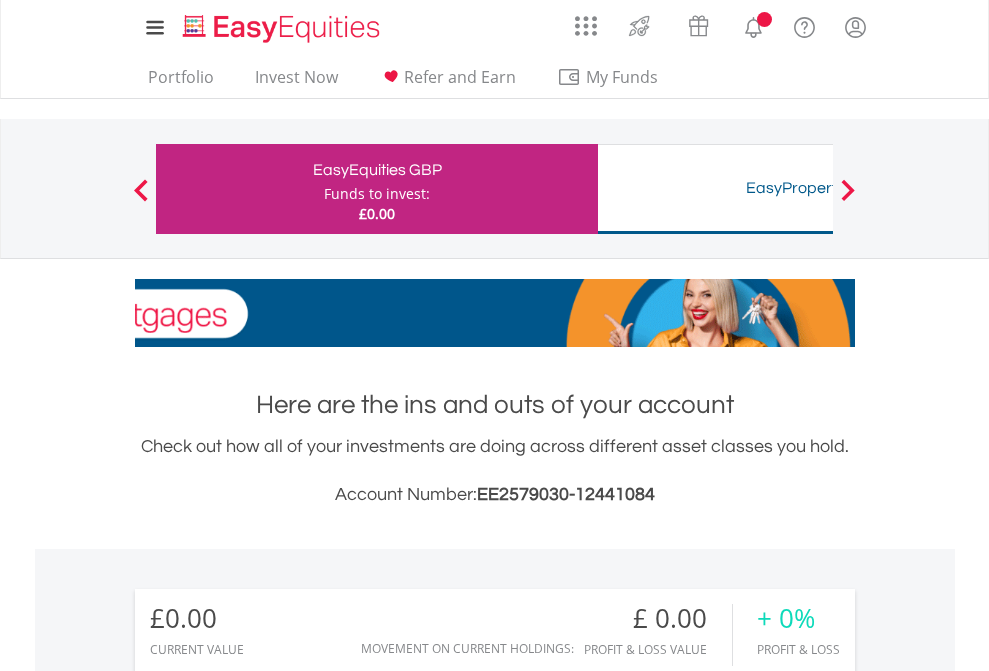 scroll, scrollTop: 1486, scrollLeft: 0, axis: vertical 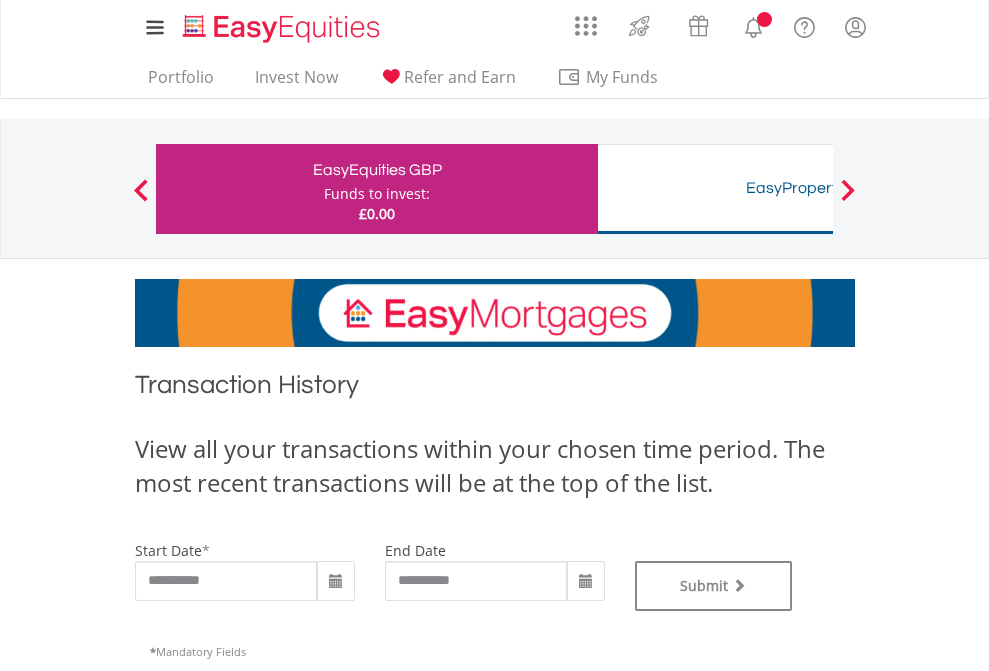 type on "**********" 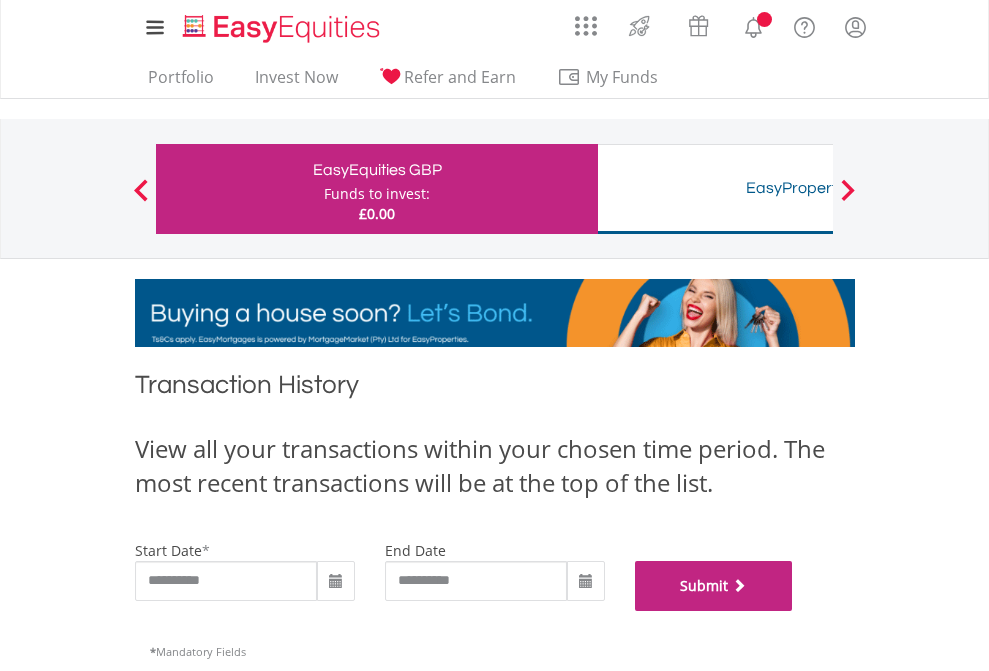 click on "Submit" at bounding box center (714, 586) 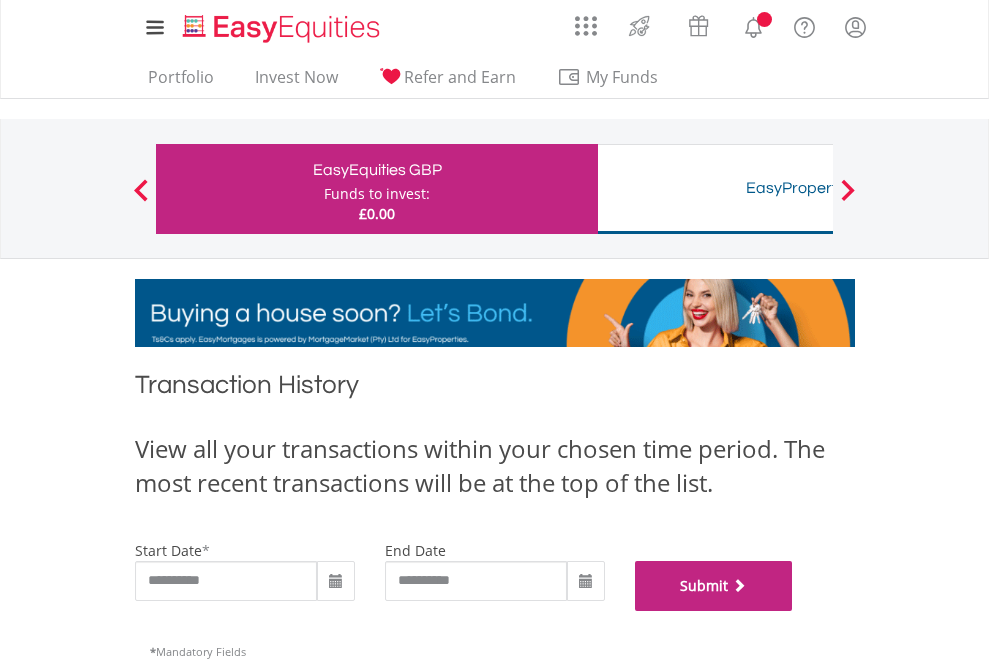 scroll, scrollTop: 811, scrollLeft: 0, axis: vertical 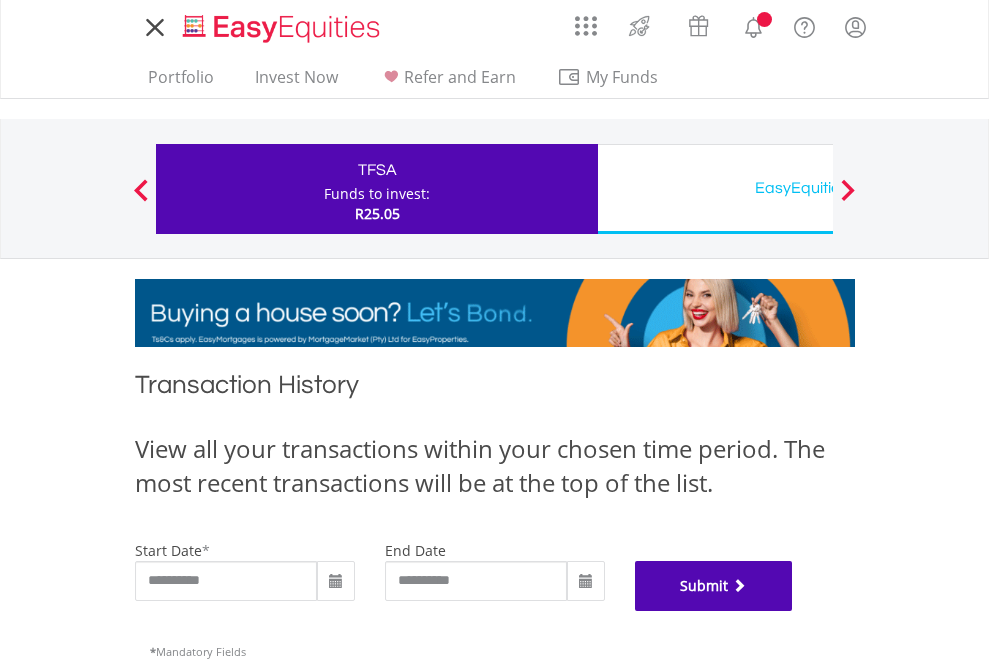 click on "Submit" at bounding box center [714, 586] 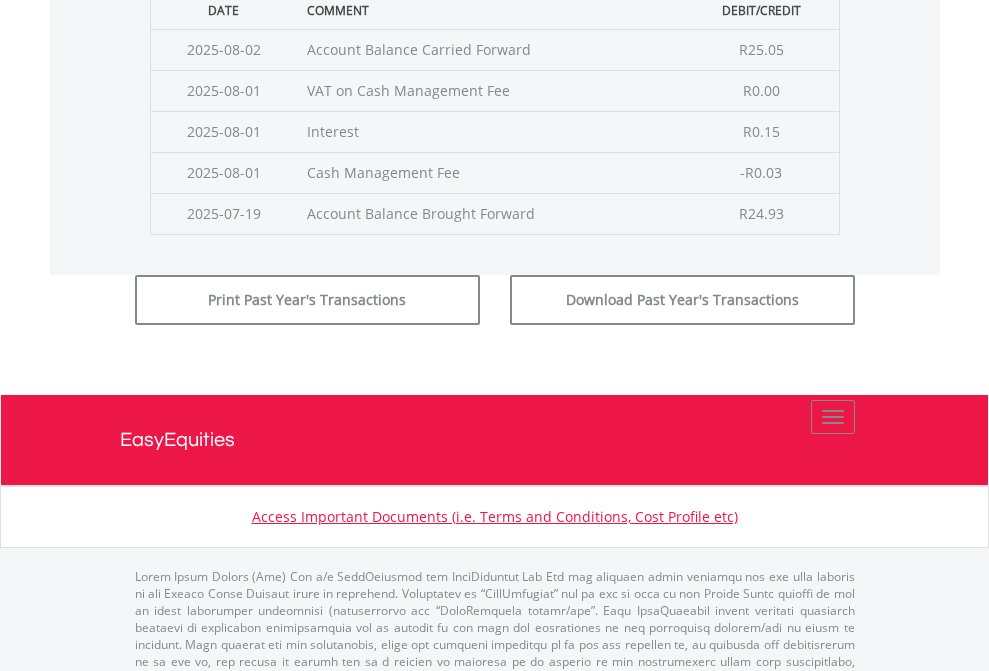 scroll, scrollTop: 811, scrollLeft: 0, axis: vertical 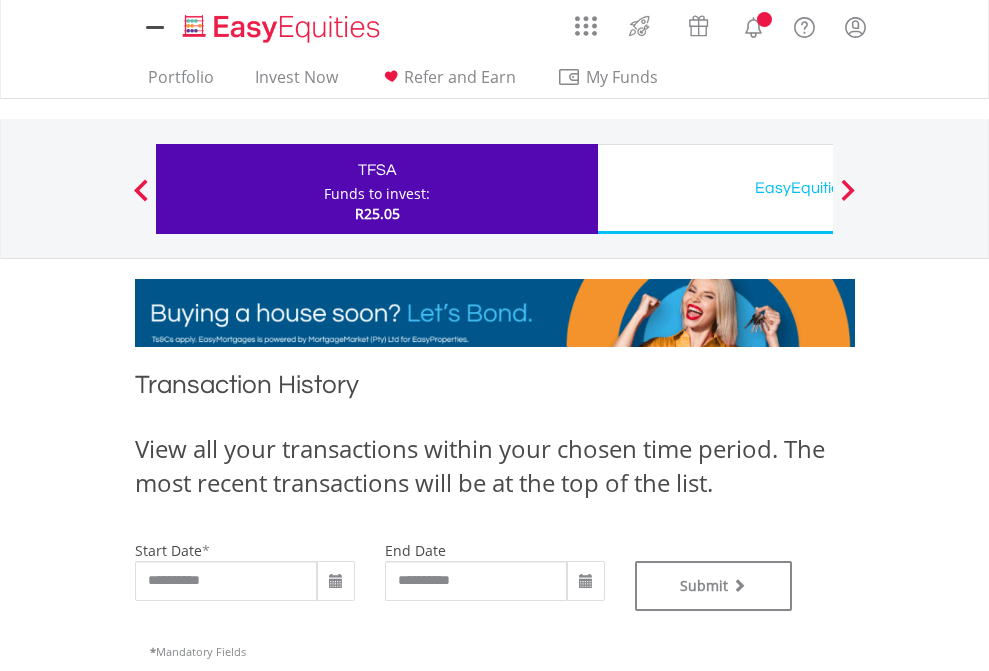 click on "EasyEquities USD" at bounding box center (818, 188) 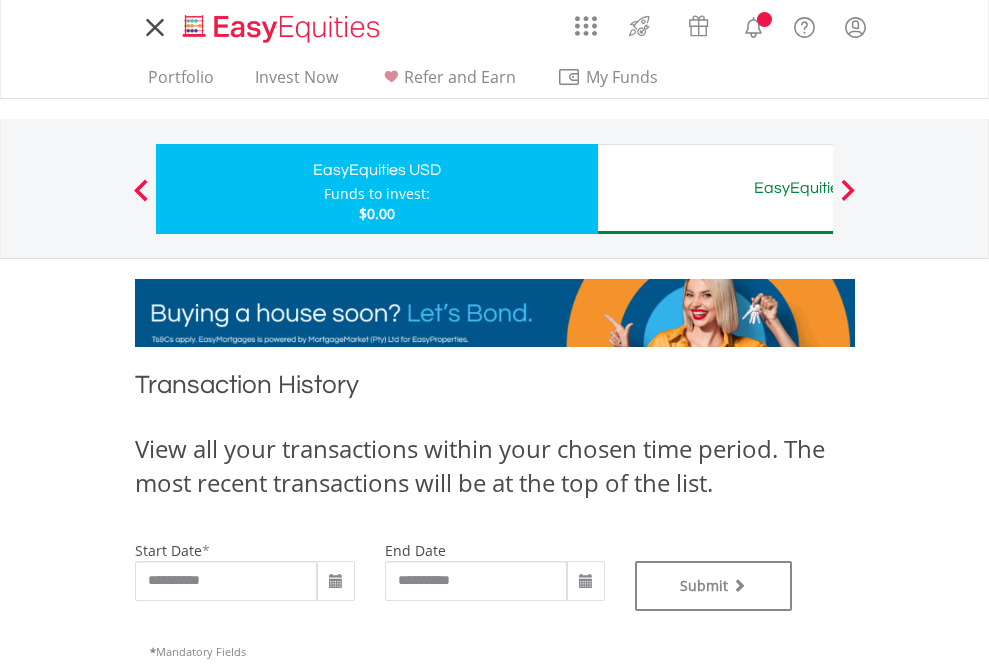 scroll, scrollTop: 0, scrollLeft: 0, axis: both 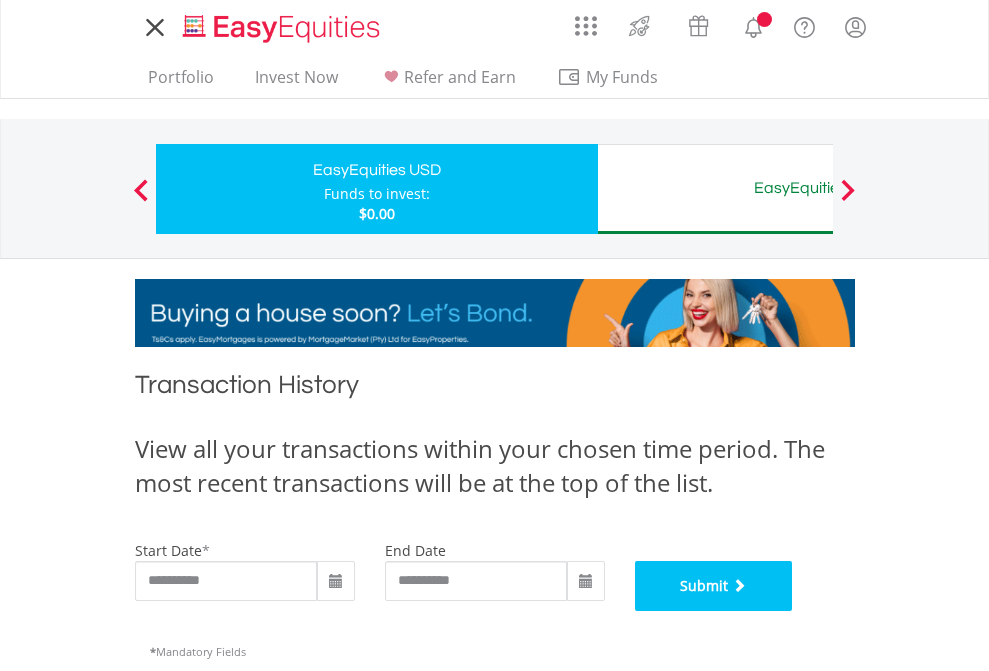 click on "Submit" at bounding box center (714, 586) 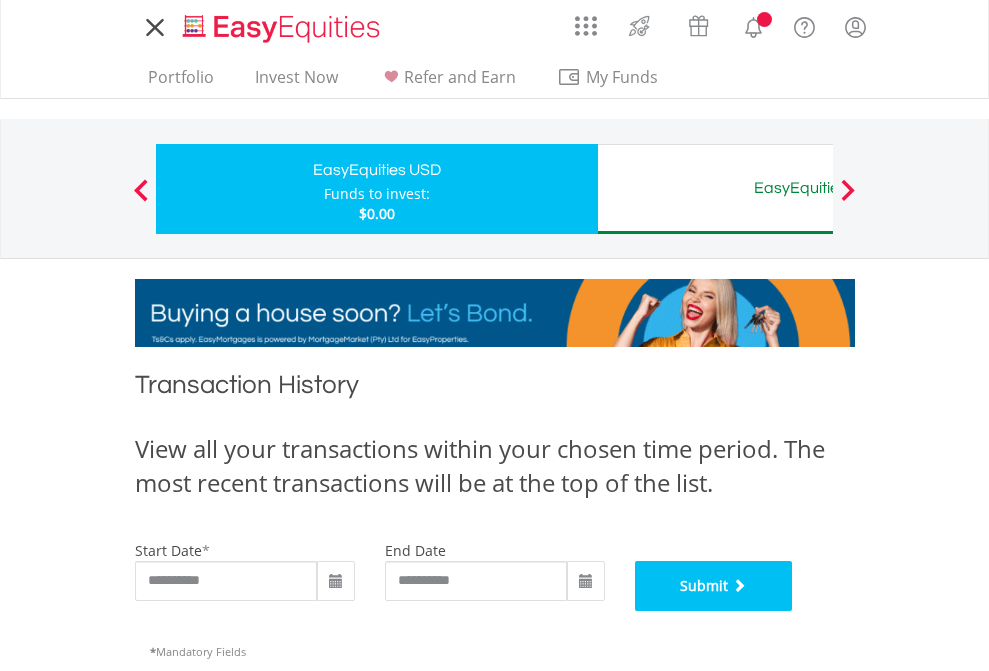 scroll, scrollTop: 811, scrollLeft: 0, axis: vertical 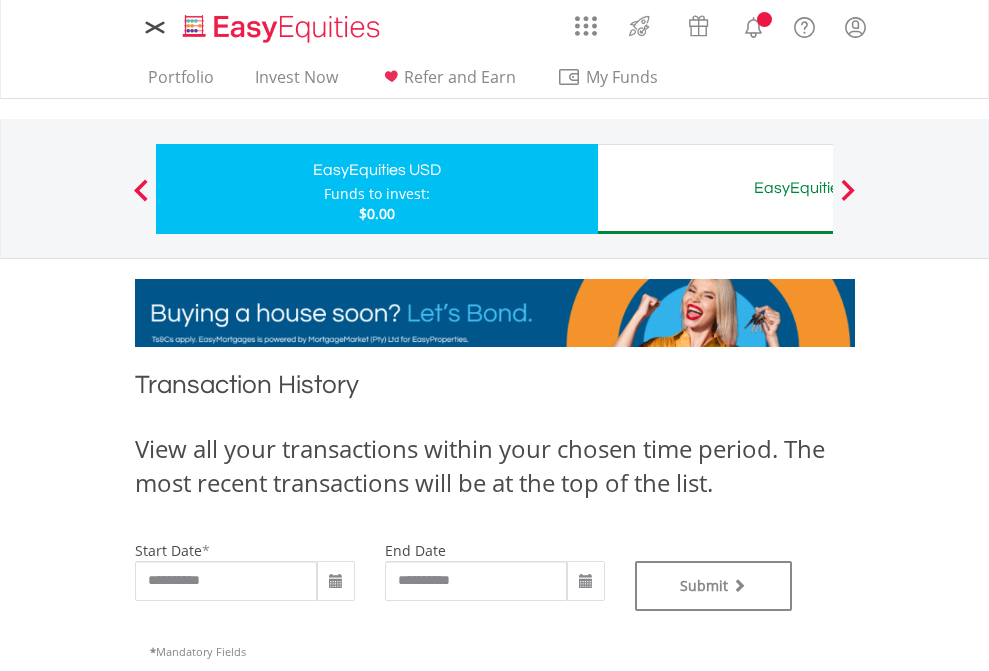 click on "EasyEquities AUD" at bounding box center (818, 188) 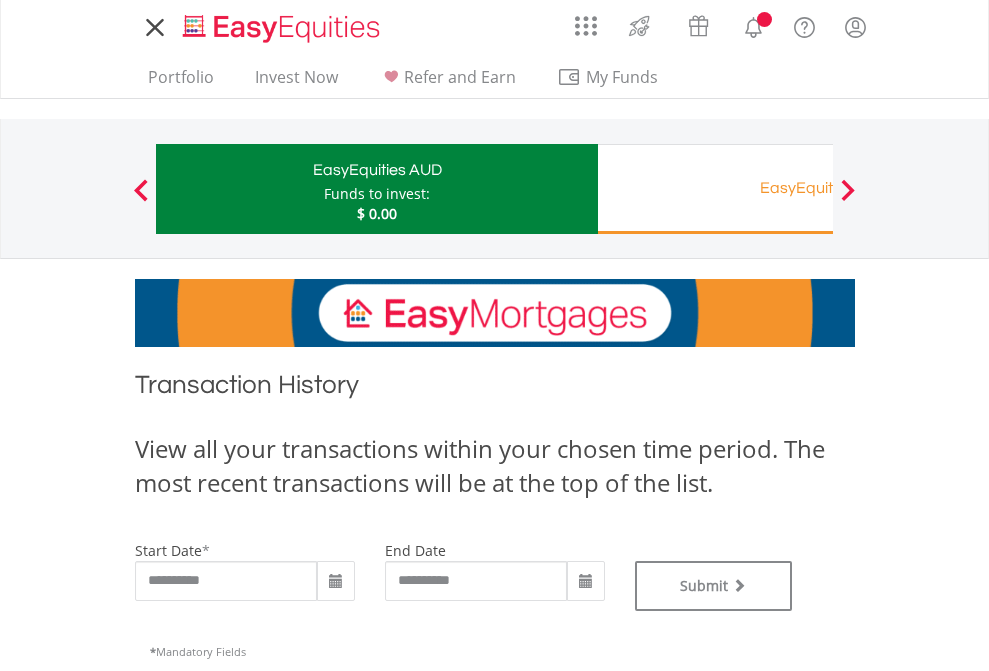 scroll, scrollTop: 0, scrollLeft: 0, axis: both 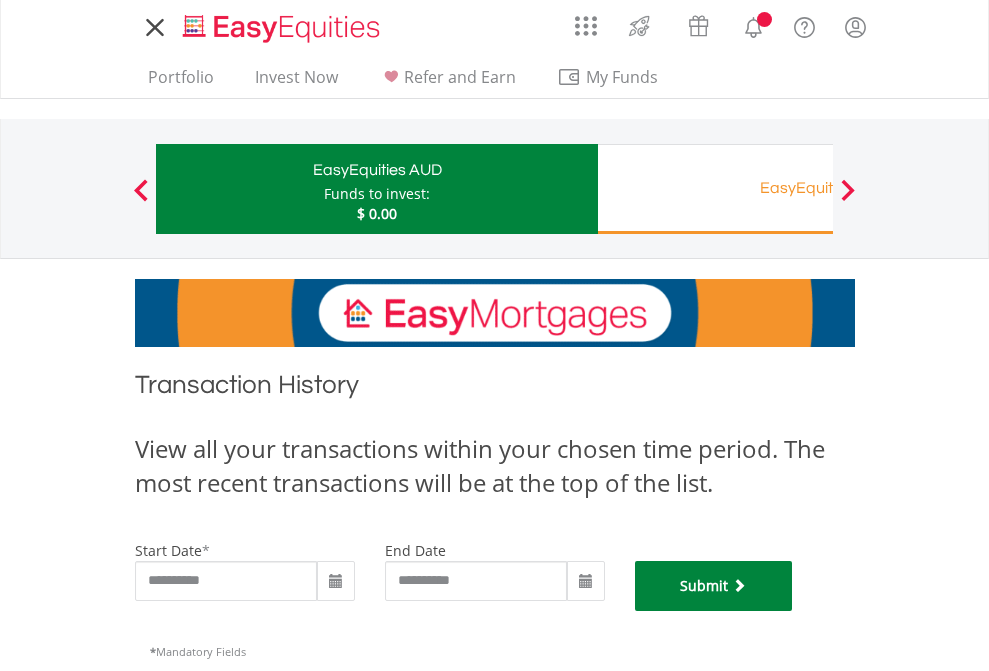 click on "Submit" at bounding box center [714, 586] 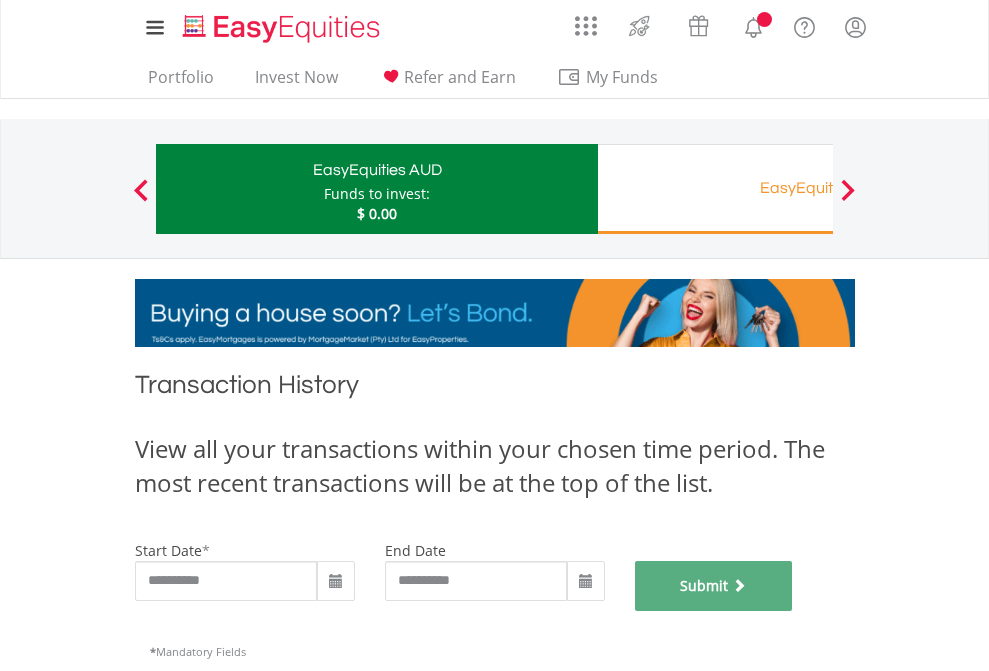 scroll, scrollTop: 811, scrollLeft: 0, axis: vertical 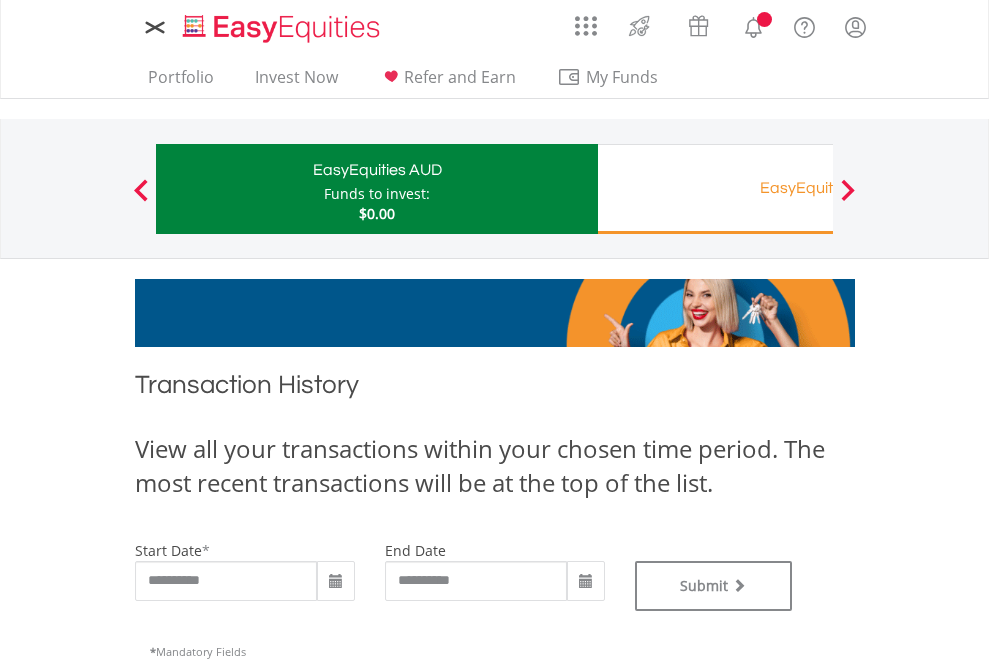 click on "EasyEquities RA" at bounding box center [818, 188] 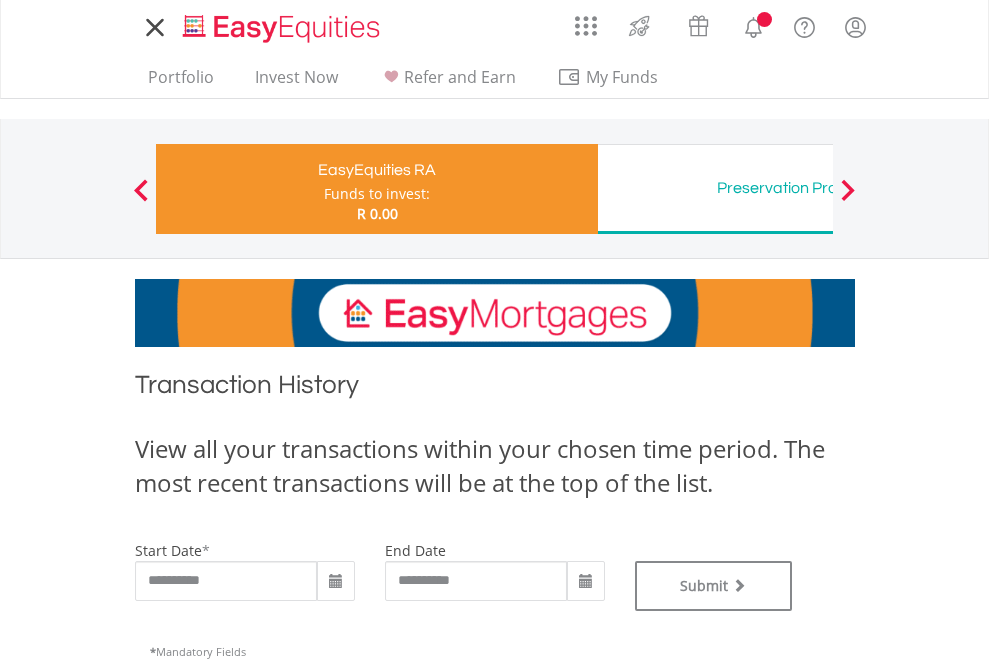 scroll, scrollTop: 0, scrollLeft: 0, axis: both 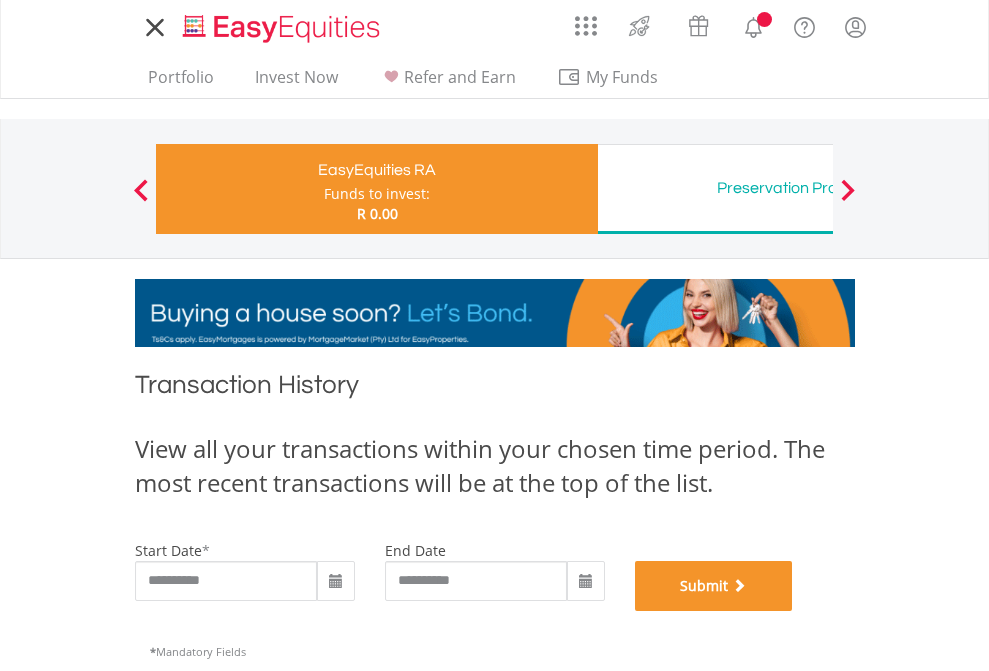 click on "Submit" at bounding box center (714, 586) 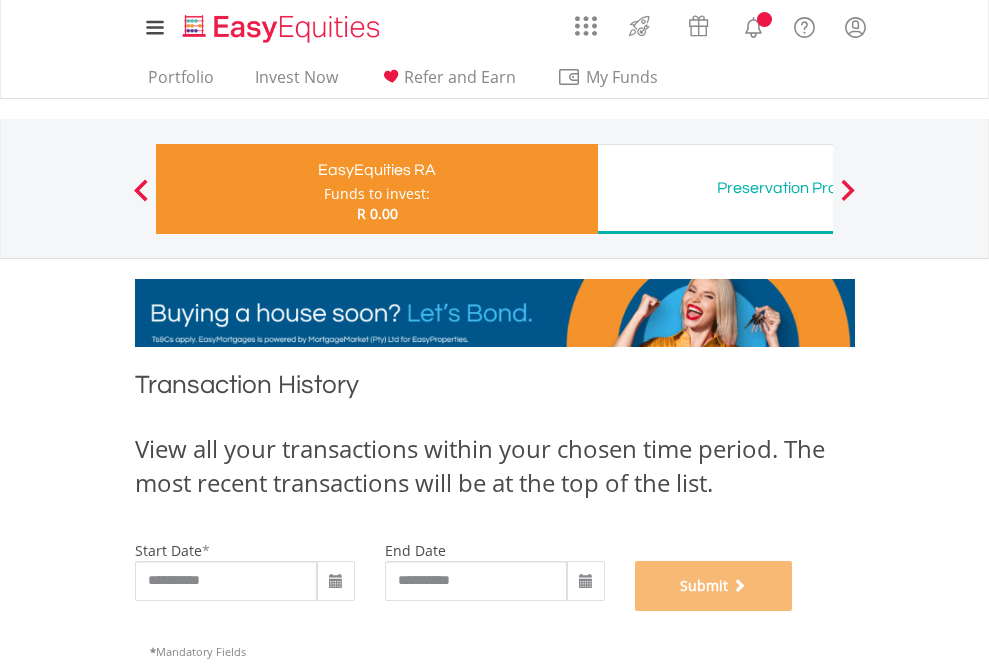scroll, scrollTop: 811, scrollLeft: 0, axis: vertical 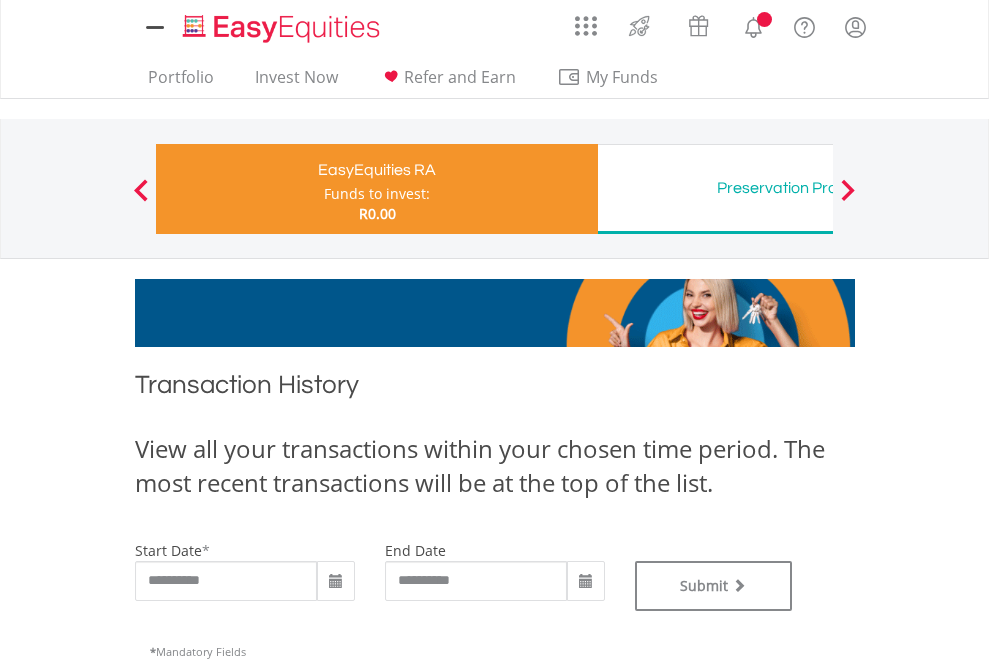 click on "Preservation Provident Fund" at bounding box center (818, 188) 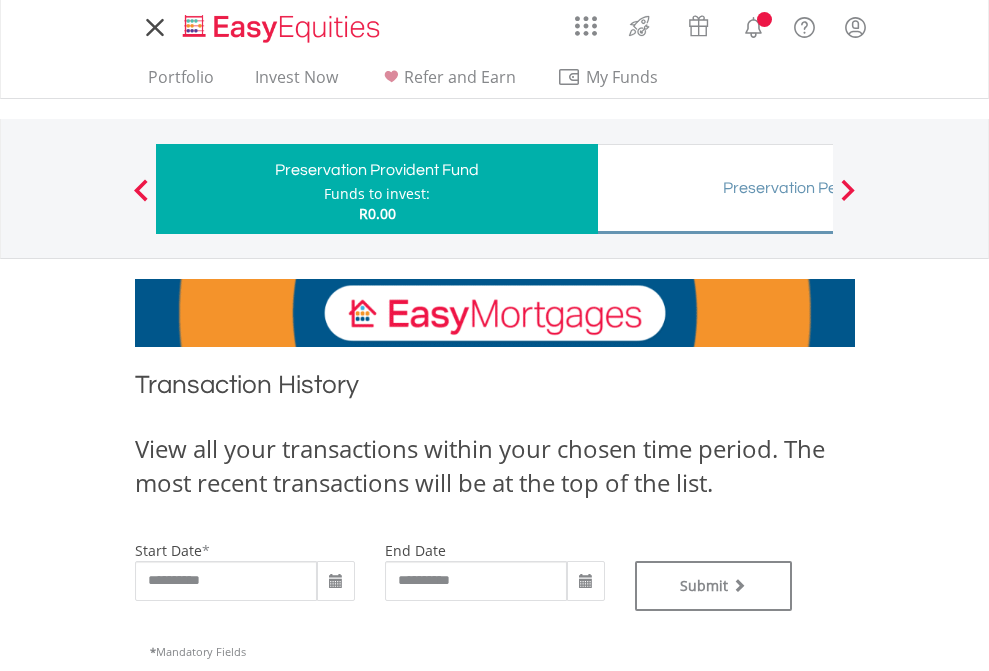 scroll, scrollTop: 0, scrollLeft: 0, axis: both 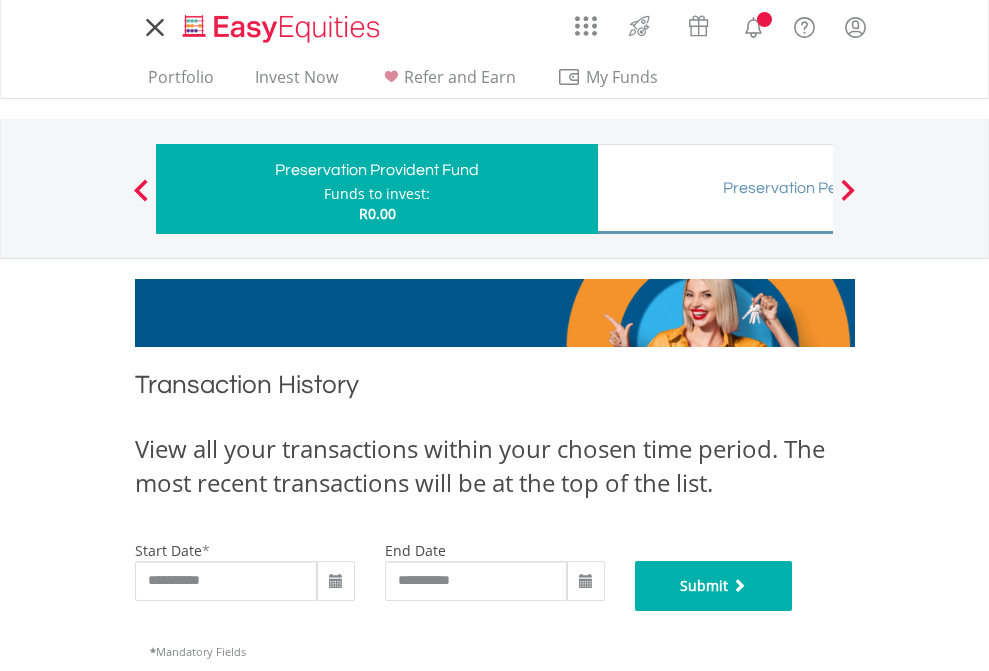 click on "Submit" at bounding box center (714, 586) 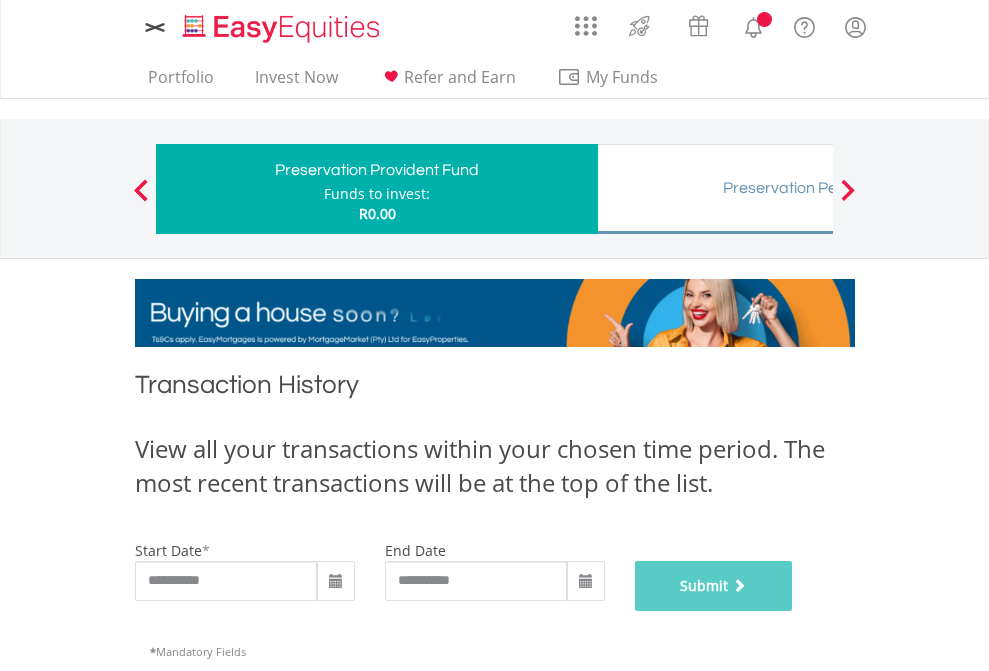 scroll, scrollTop: 811, scrollLeft: 0, axis: vertical 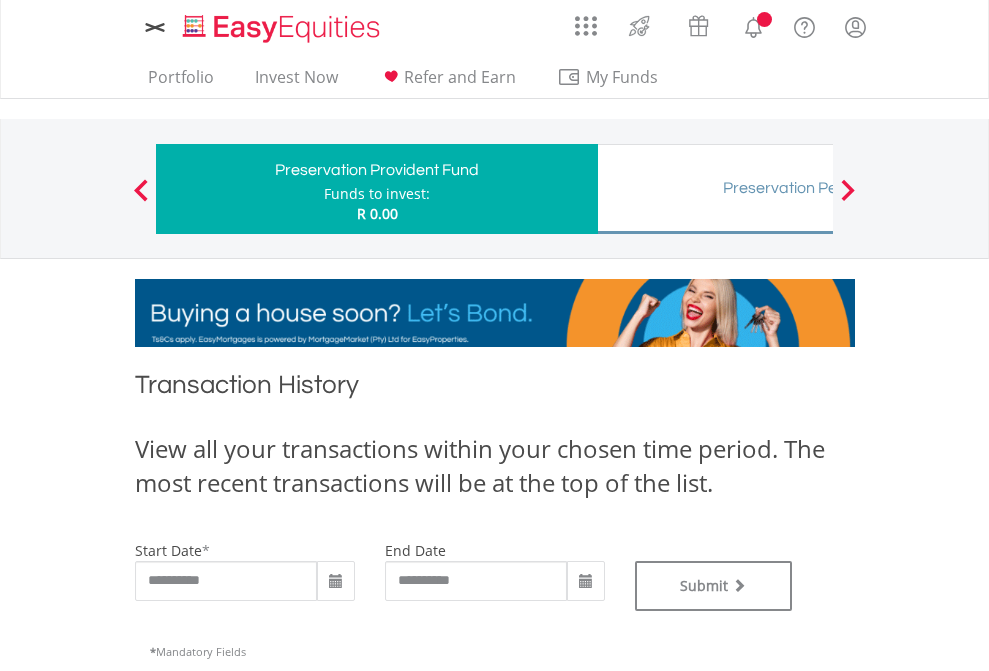 click on "Preservation Pension Fund" at bounding box center (818, 188) 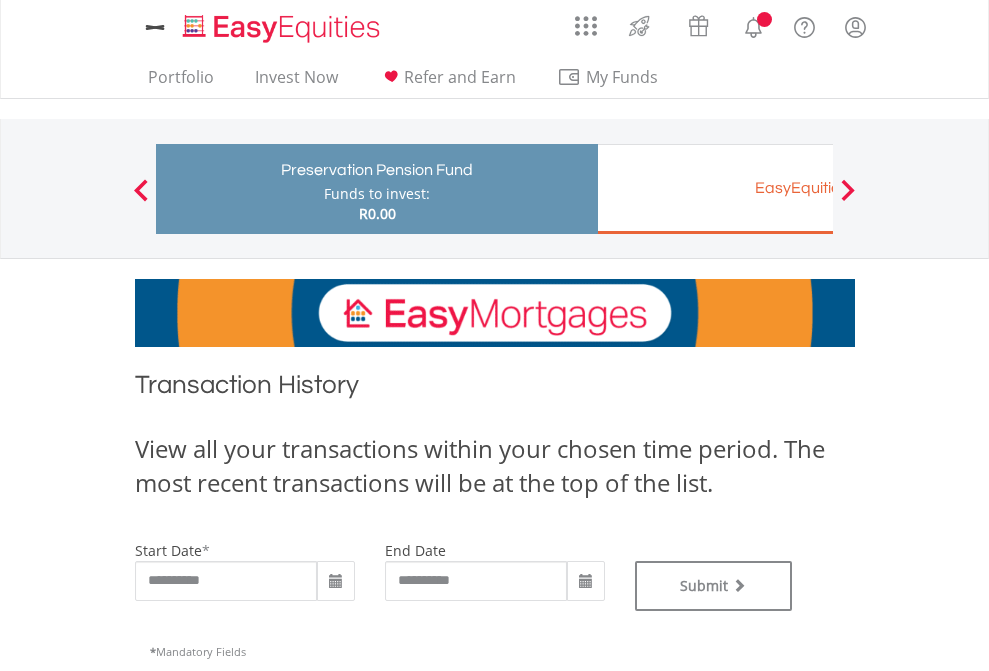 scroll, scrollTop: 0, scrollLeft: 0, axis: both 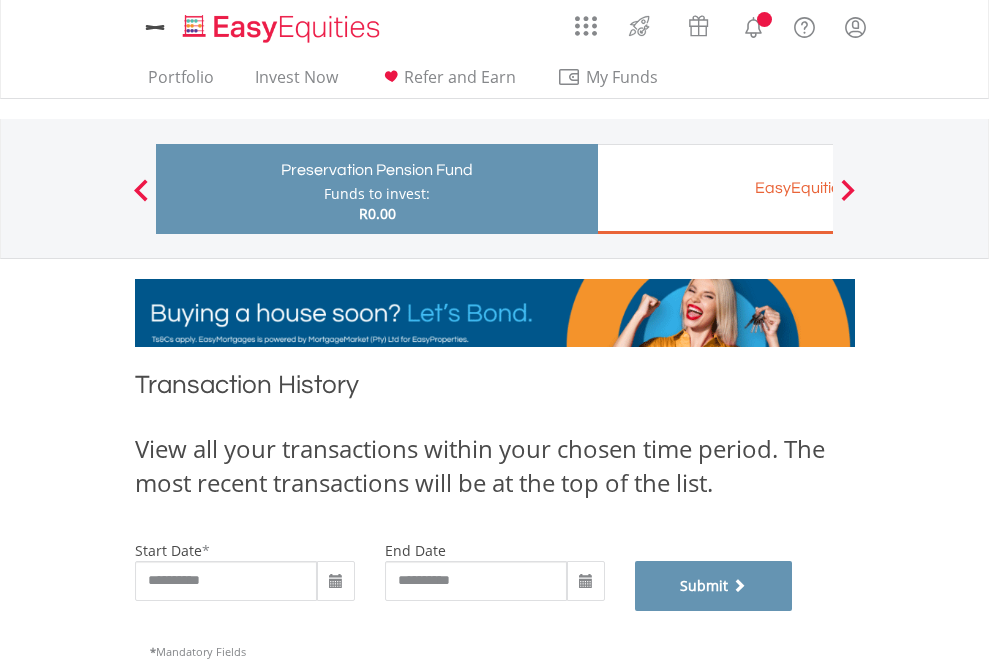 click on "Submit" at bounding box center (714, 586) 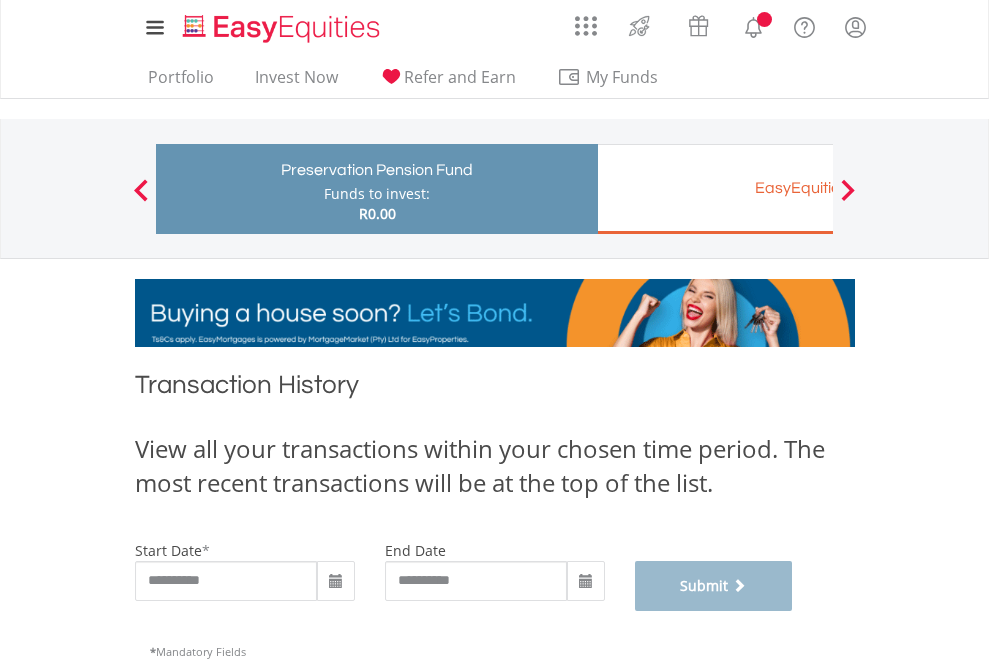 scroll, scrollTop: 811, scrollLeft: 0, axis: vertical 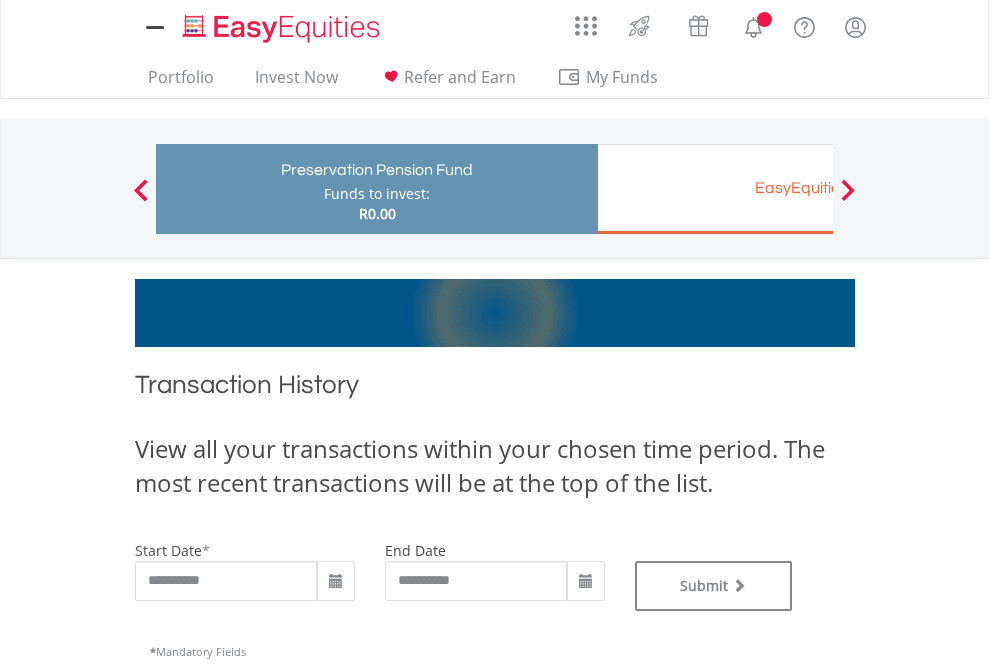 click on "EasyEquities EUR" at bounding box center (818, 188) 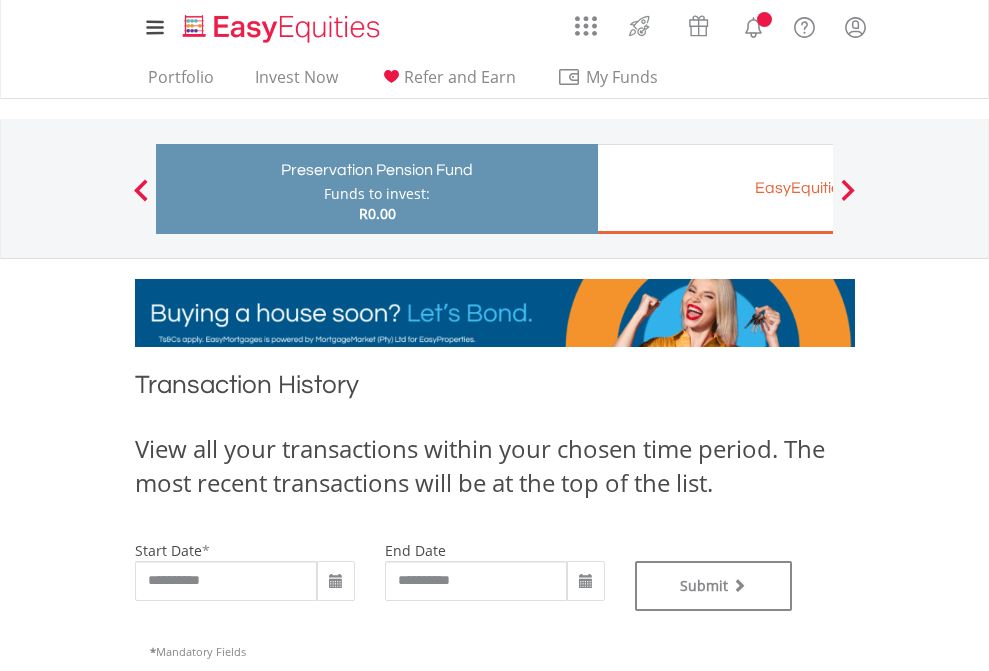 type on "**********" 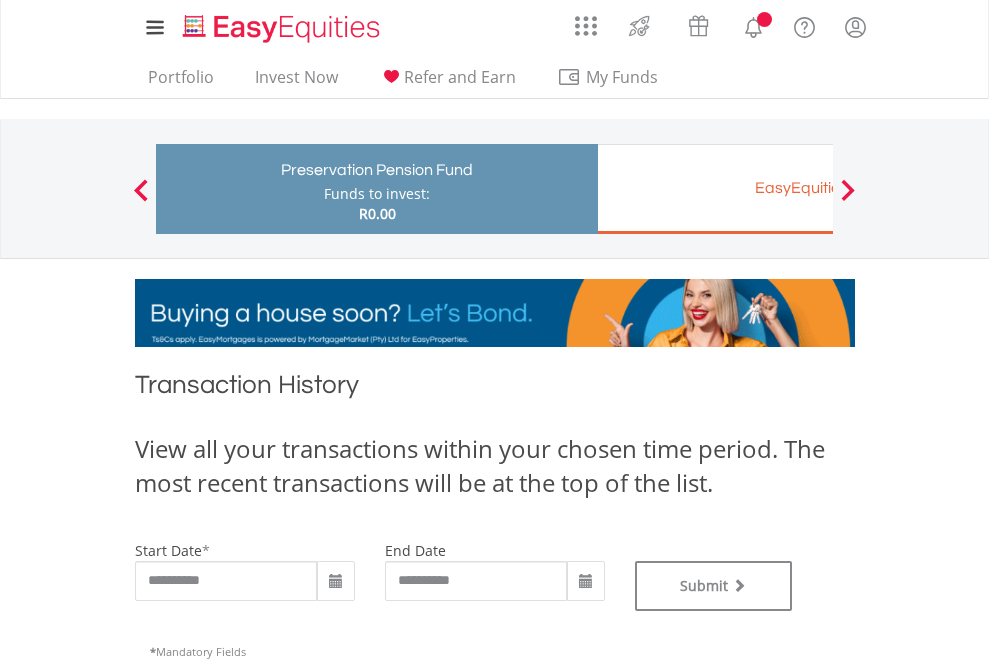 type on "**********" 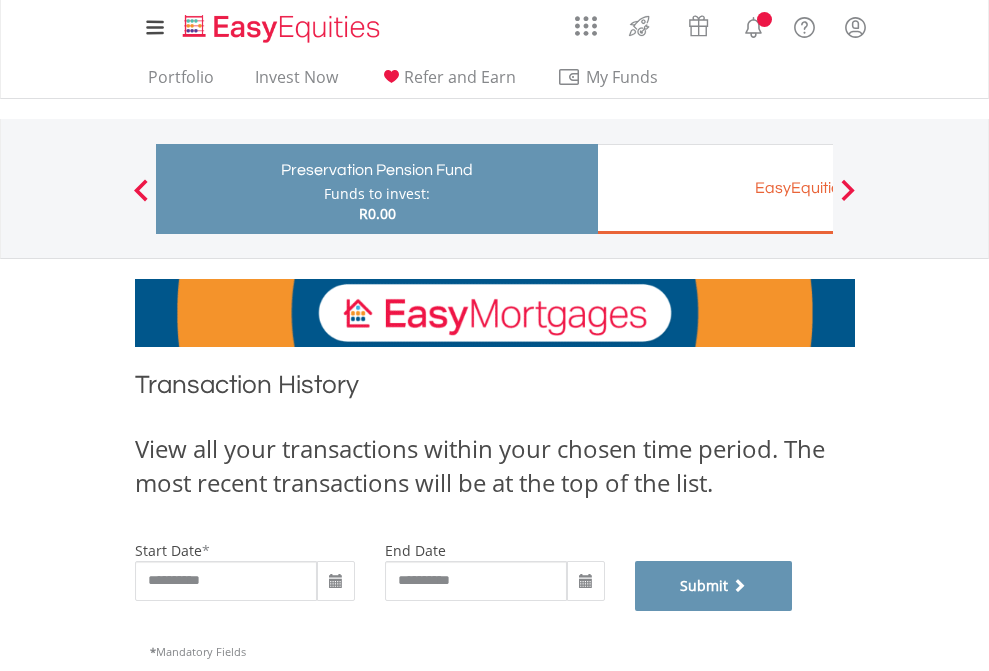 click on "Submit" at bounding box center (714, 586) 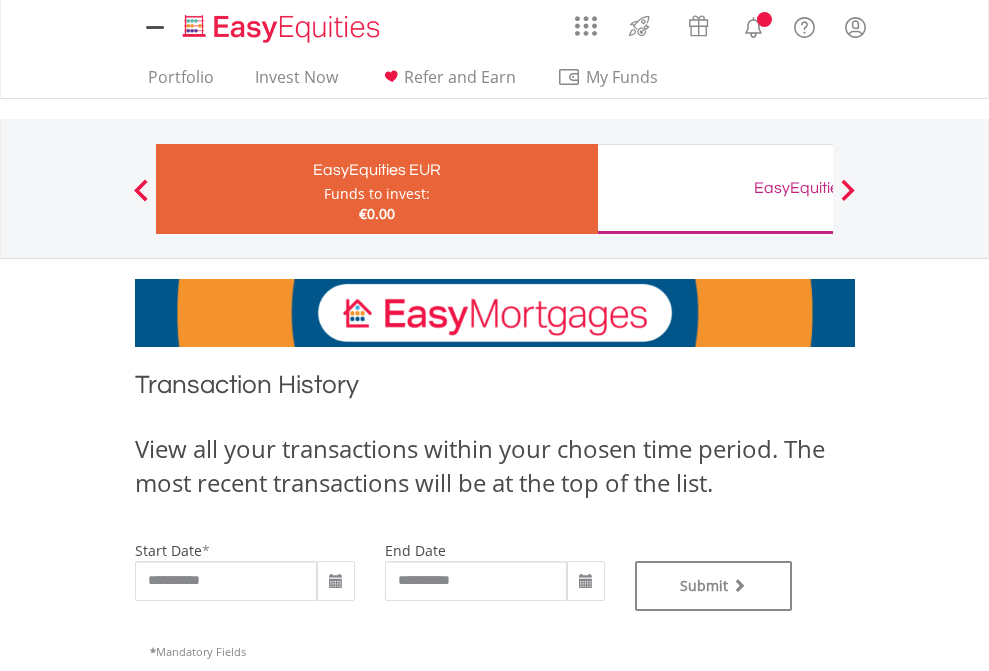 scroll, scrollTop: 0, scrollLeft: 0, axis: both 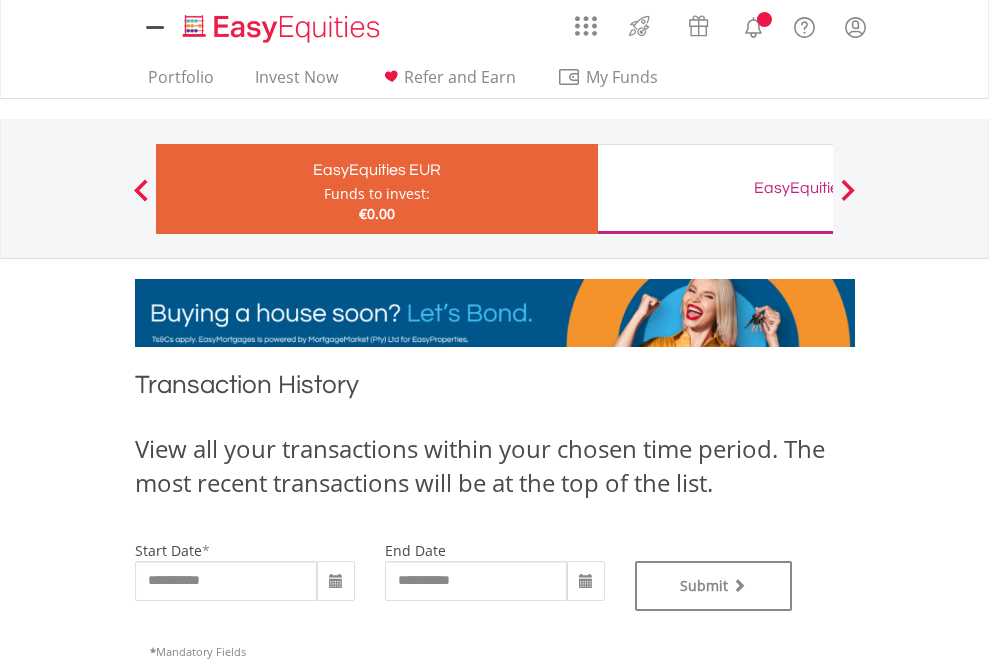 click on "EasyEquities GBP" at bounding box center [818, 188] 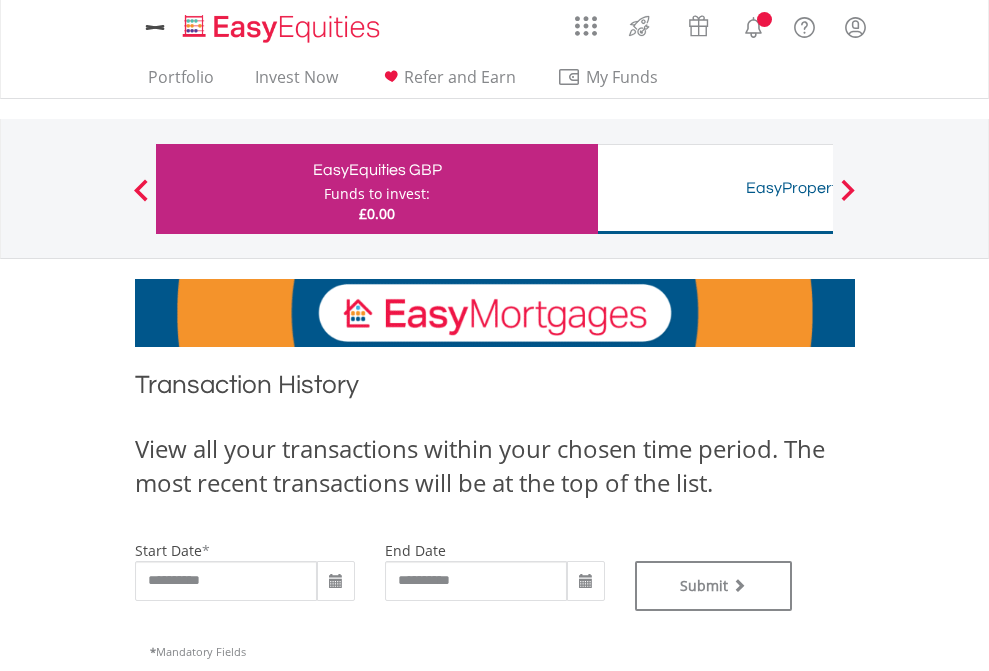 scroll, scrollTop: 0, scrollLeft: 0, axis: both 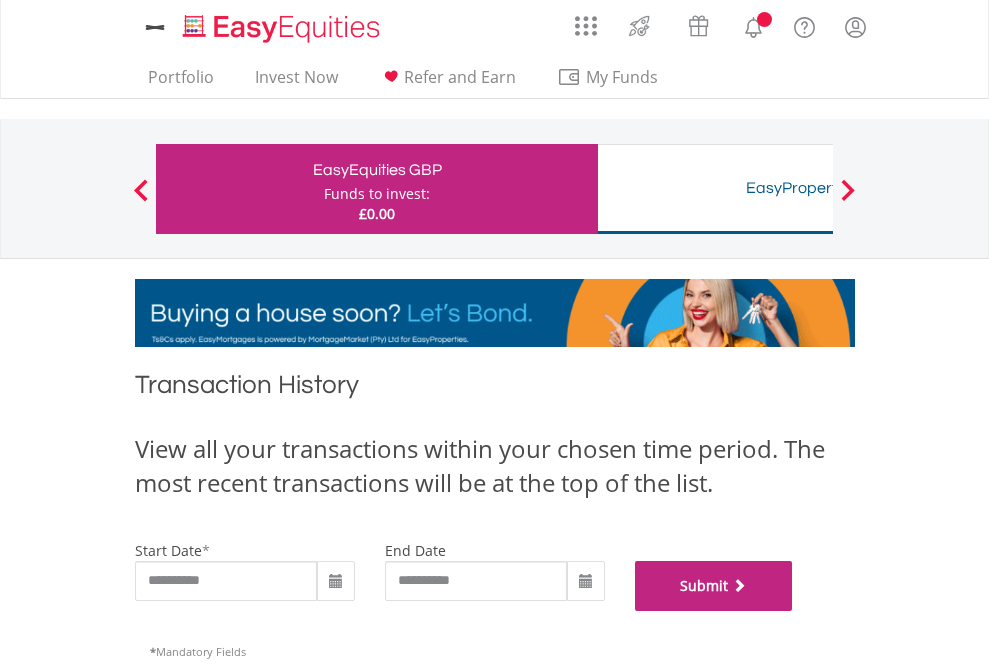 click on "Submit" at bounding box center (714, 586) 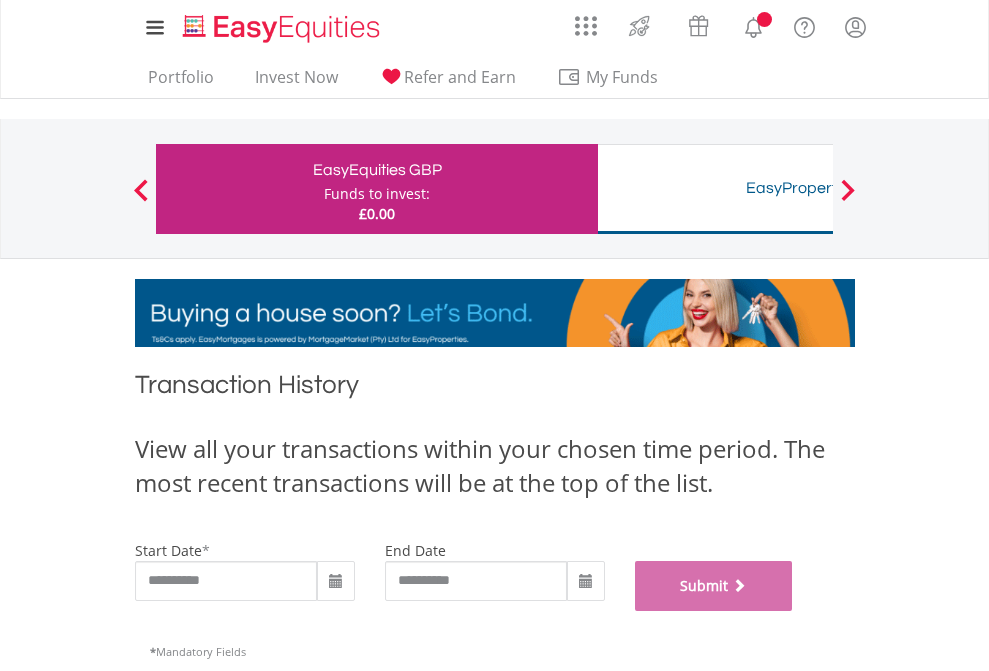 scroll, scrollTop: 811, scrollLeft: 0, axis: vertical 